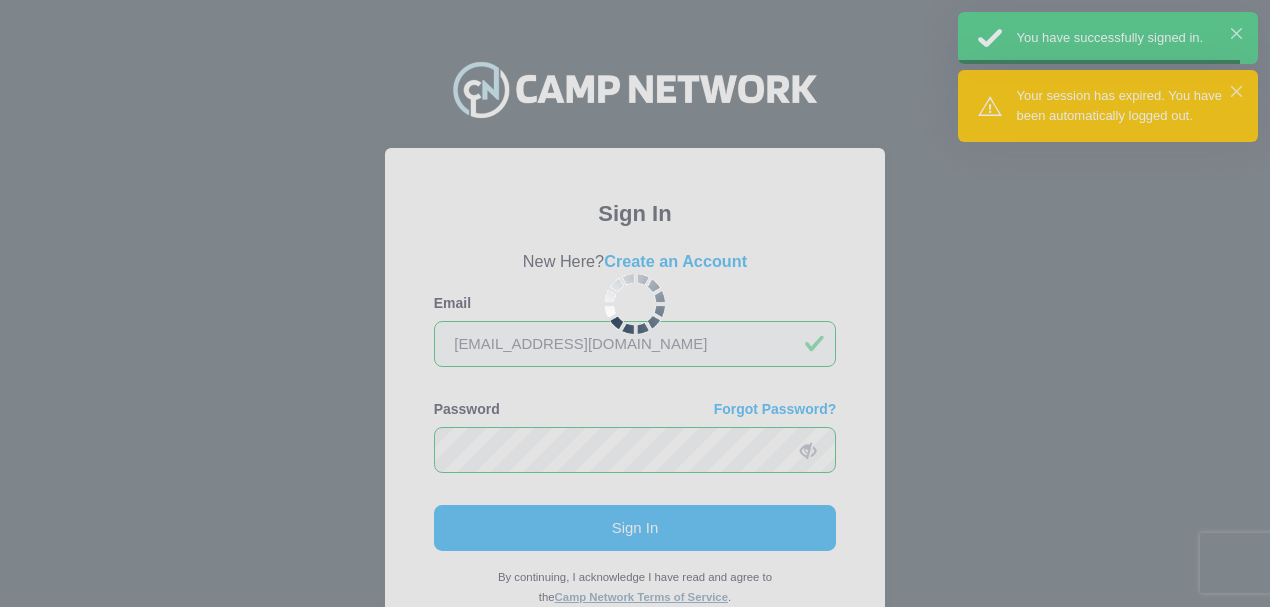 scroll, scrollTop: 0, scrollLeft: 0, axis: both 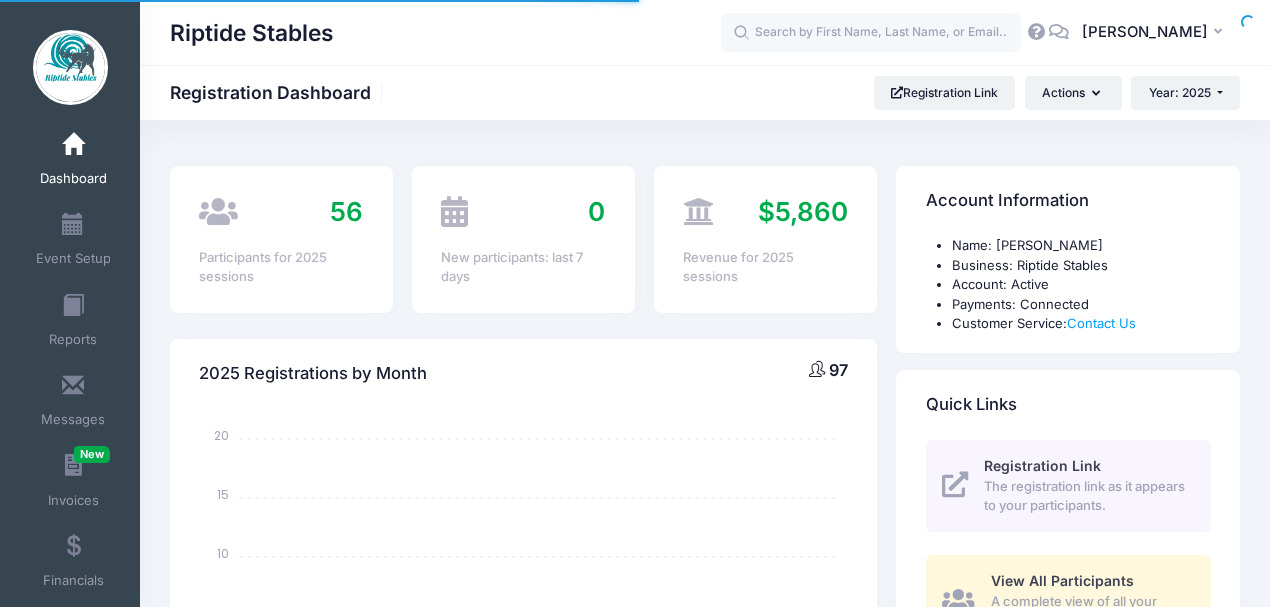 select 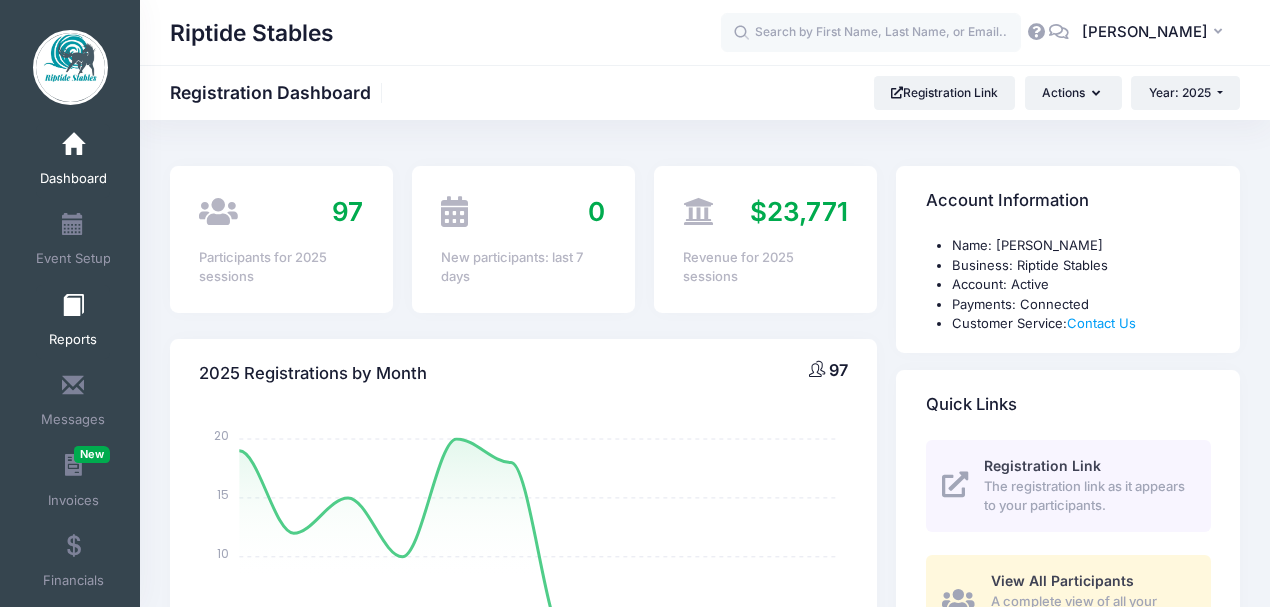 click on "Reports" at bounding box center (73, 322) 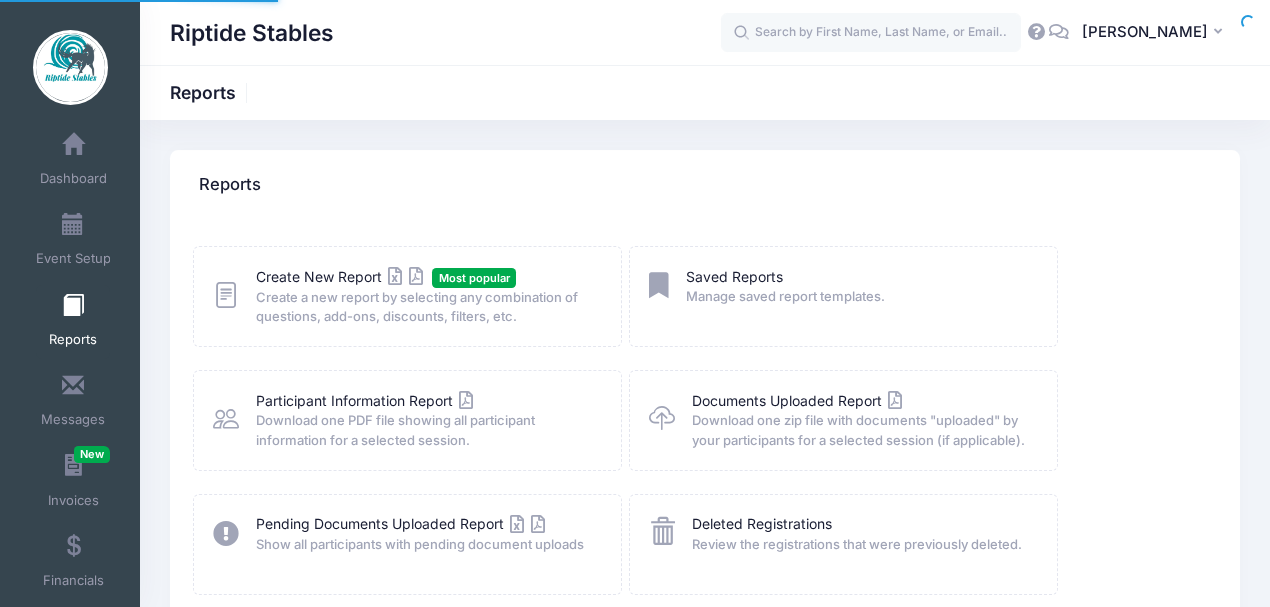 scroll, scrollTop: 0, scrollLeft: 0, axis: both 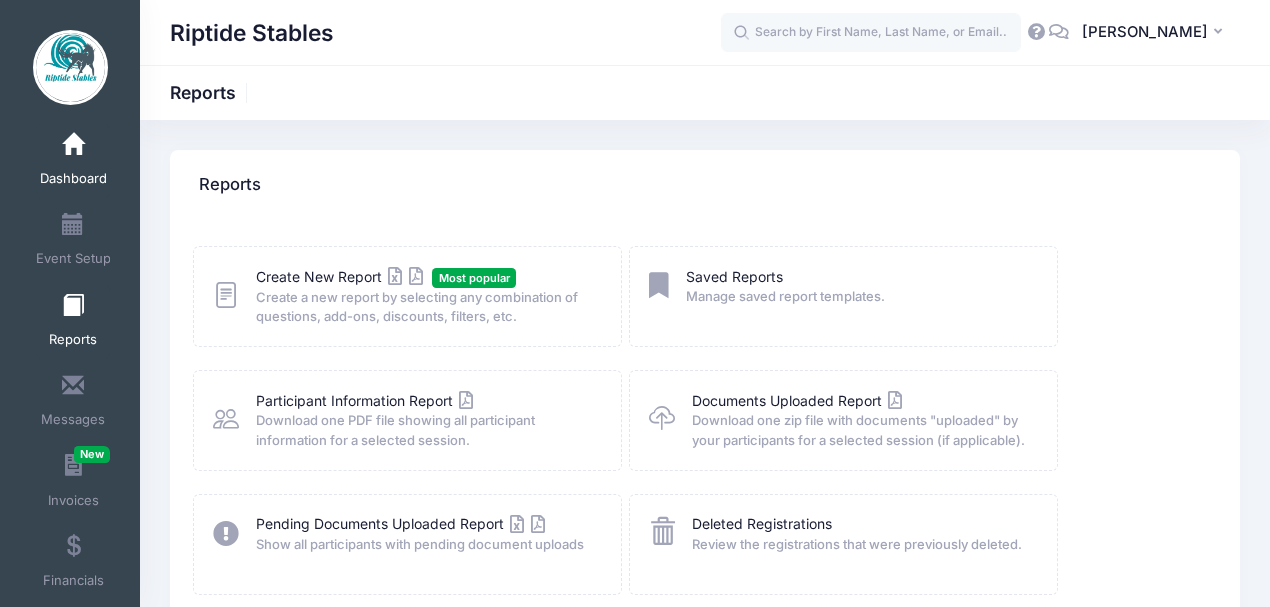 click on "Dashboard" at bounding box center [73, 179] 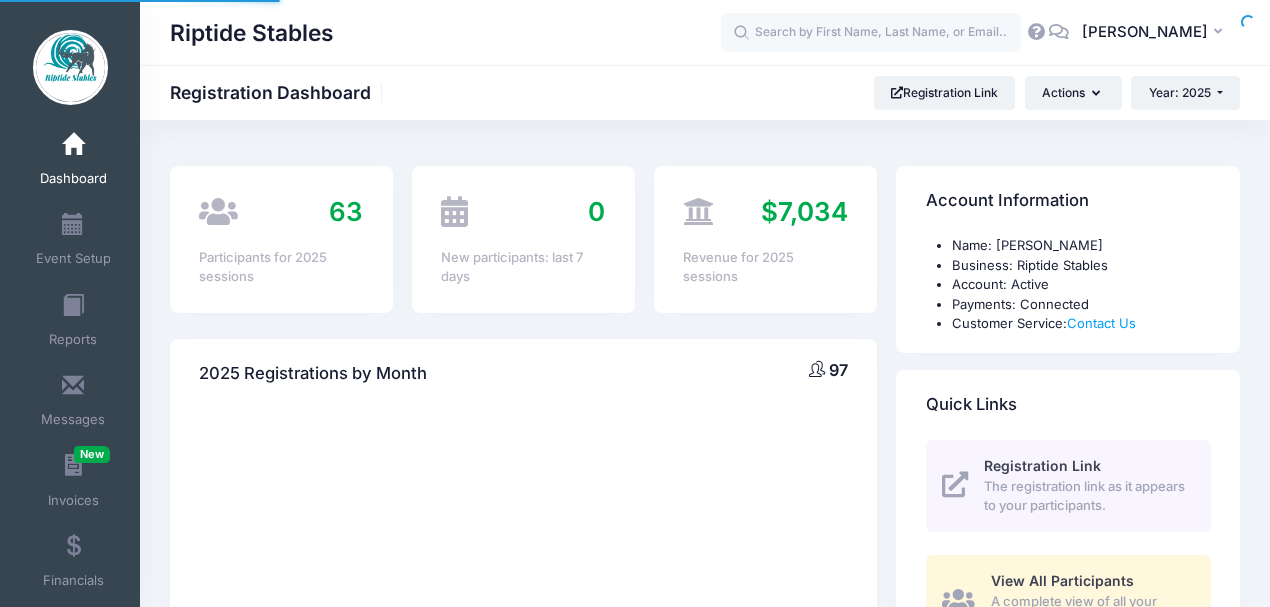 scroll, scrollTop: 0, scrollLeft: 0, axis: both 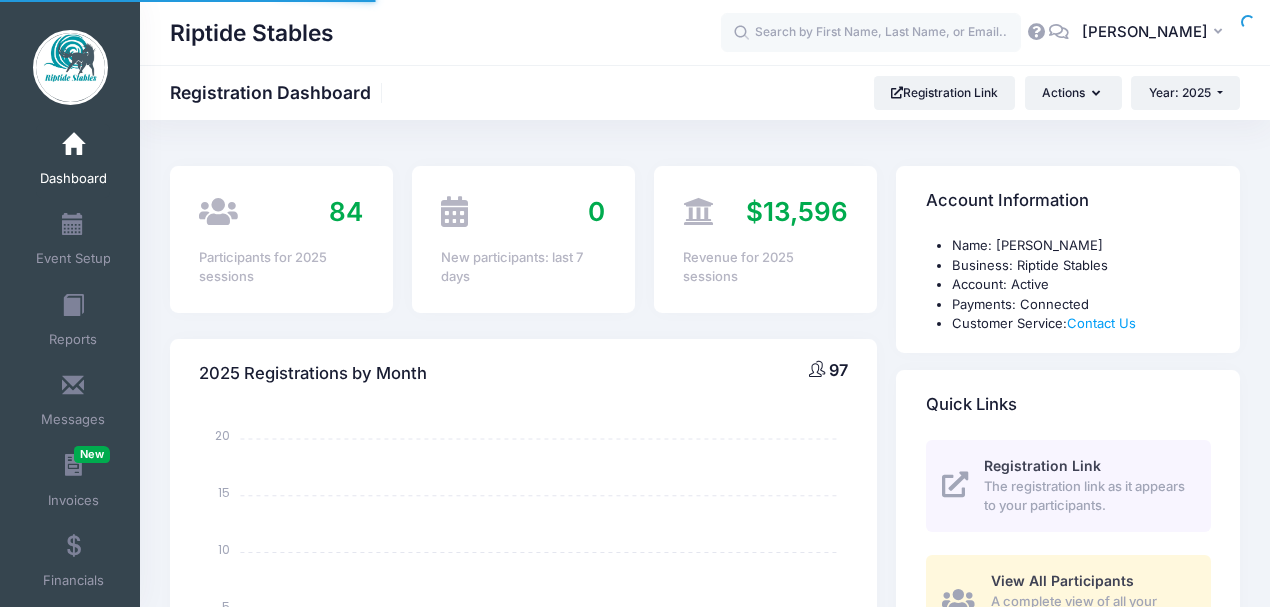 select 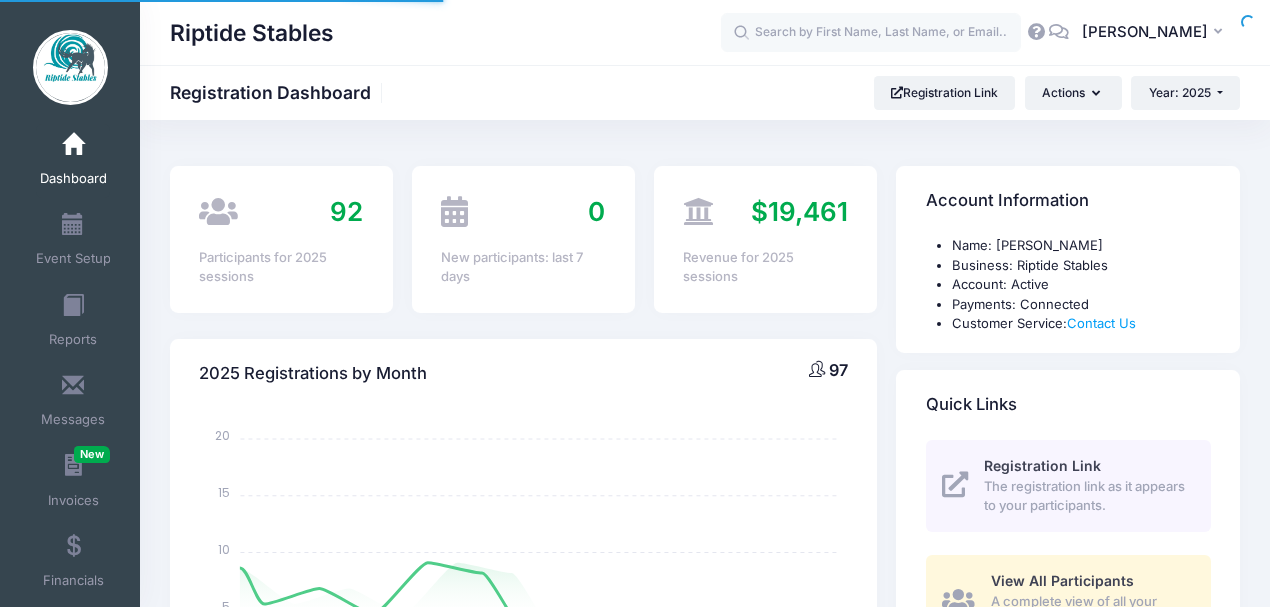 click on "Processing Request
Please wait...
Processing Request
Please wait...
Processing Request
Please wait...
Processing Request
Please wait...
New" at bounding box center [635, 303] 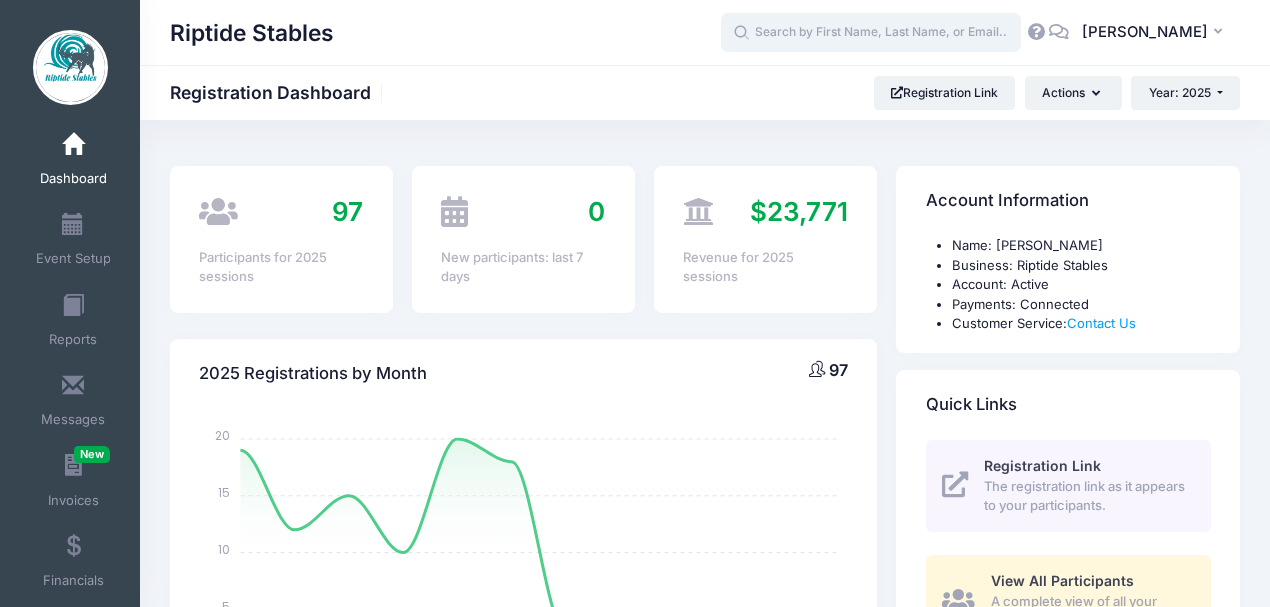 click at bounding box center [871, 33] 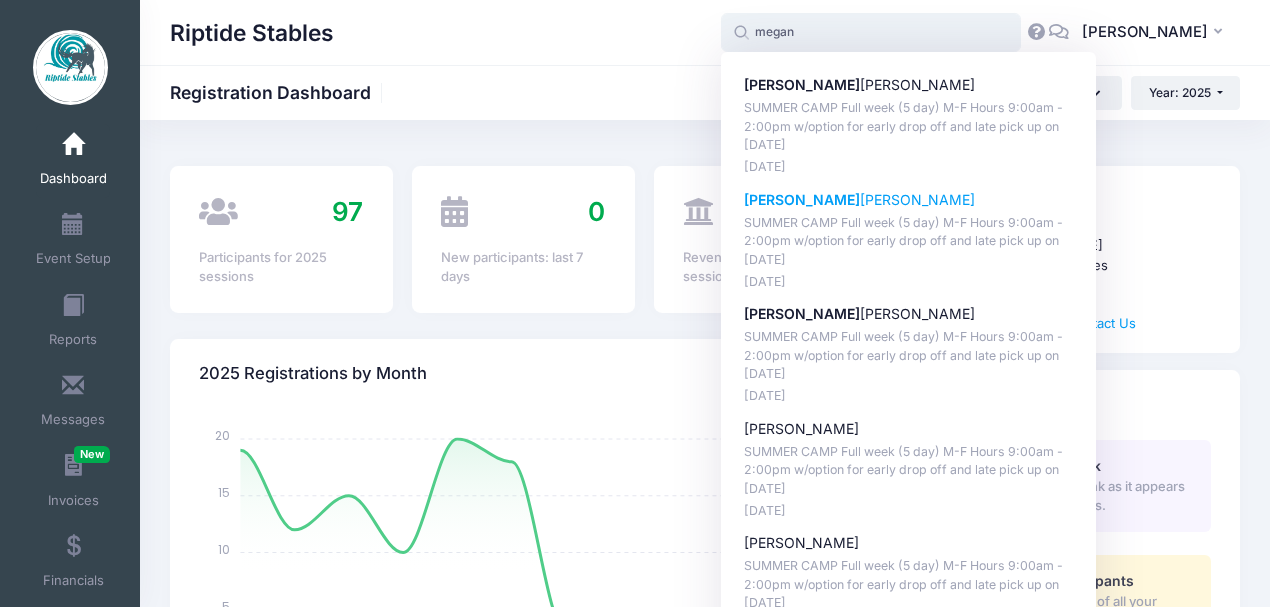 click on "Megan  Chichilnitsky" at bounding box center [909, 200] 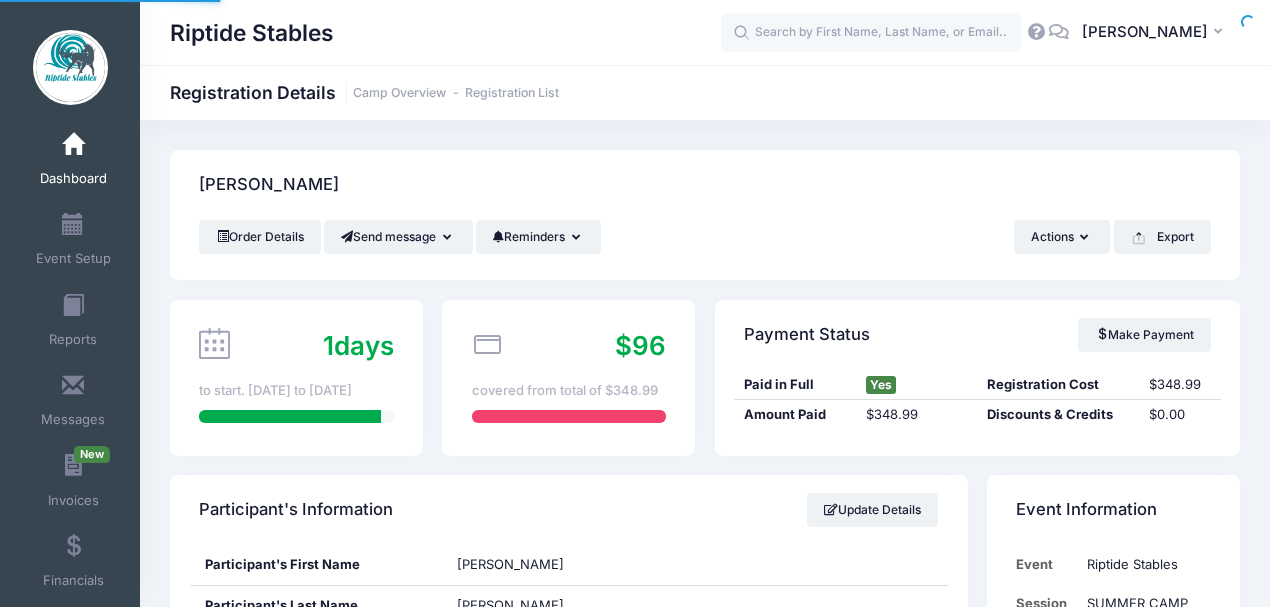 scroll, scrollTop: 0, scrollLeft: 0, axis: both 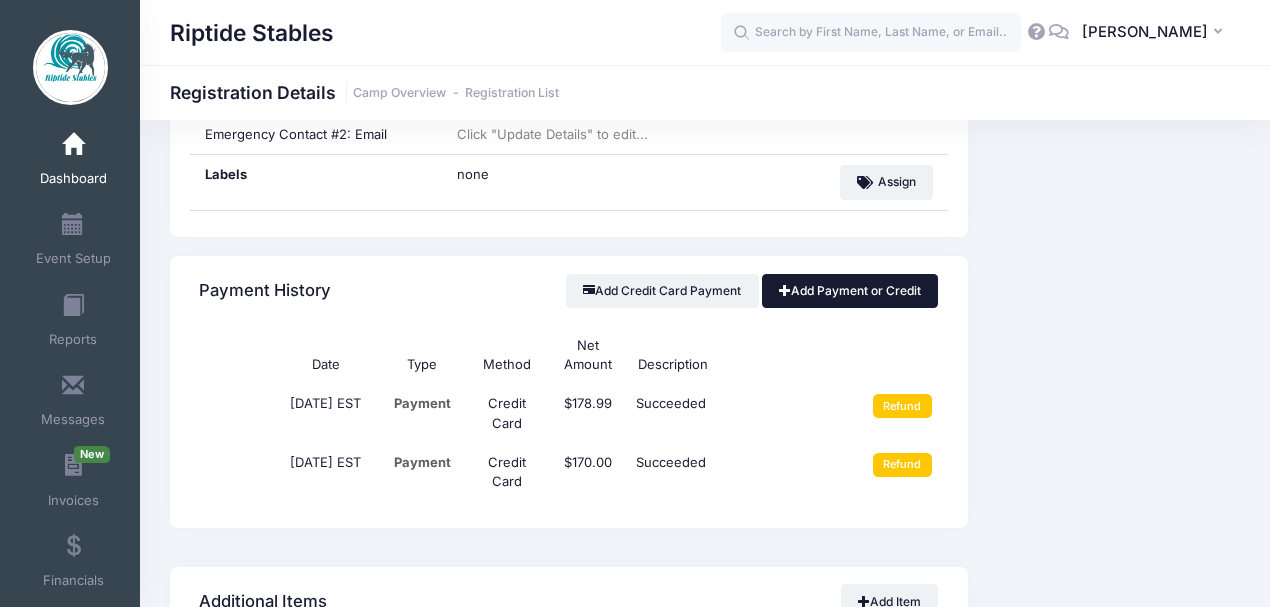 click on "Add Payment or Credit" at bounding box center (850, 291) 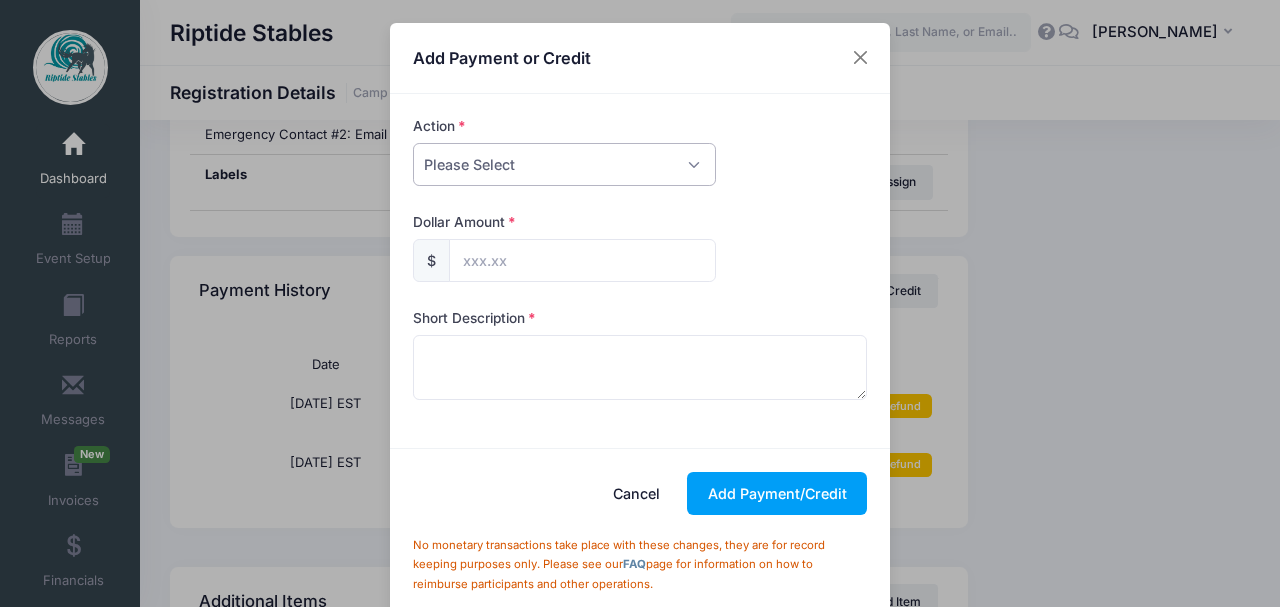 click on "Please Select
Payment
Credit
Refund (Offline)" at bounding box center (564, 164) 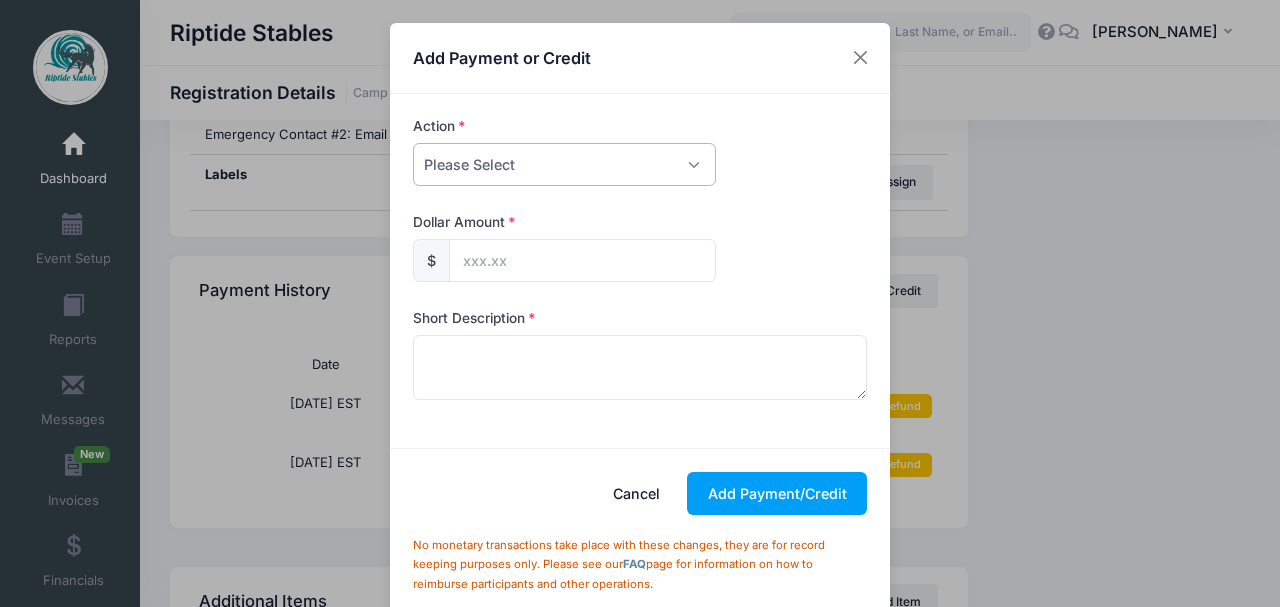 select on "credit" 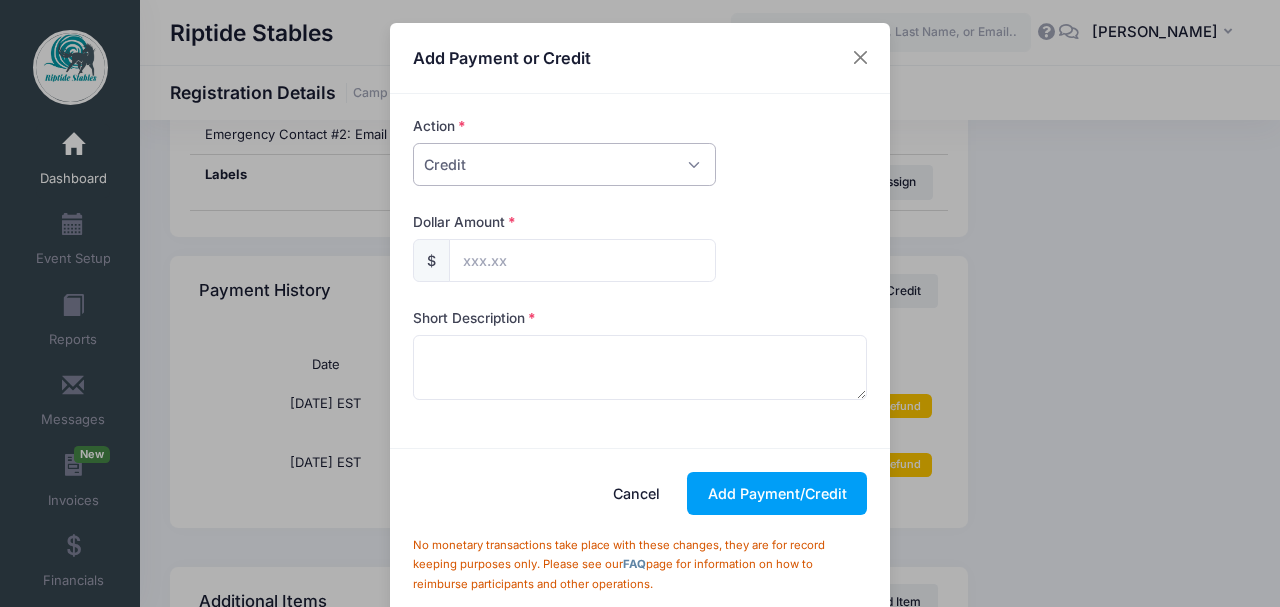 click on "Please Select
Payment
Credit
Refund (Offline)" at bounding box center (564, 164) 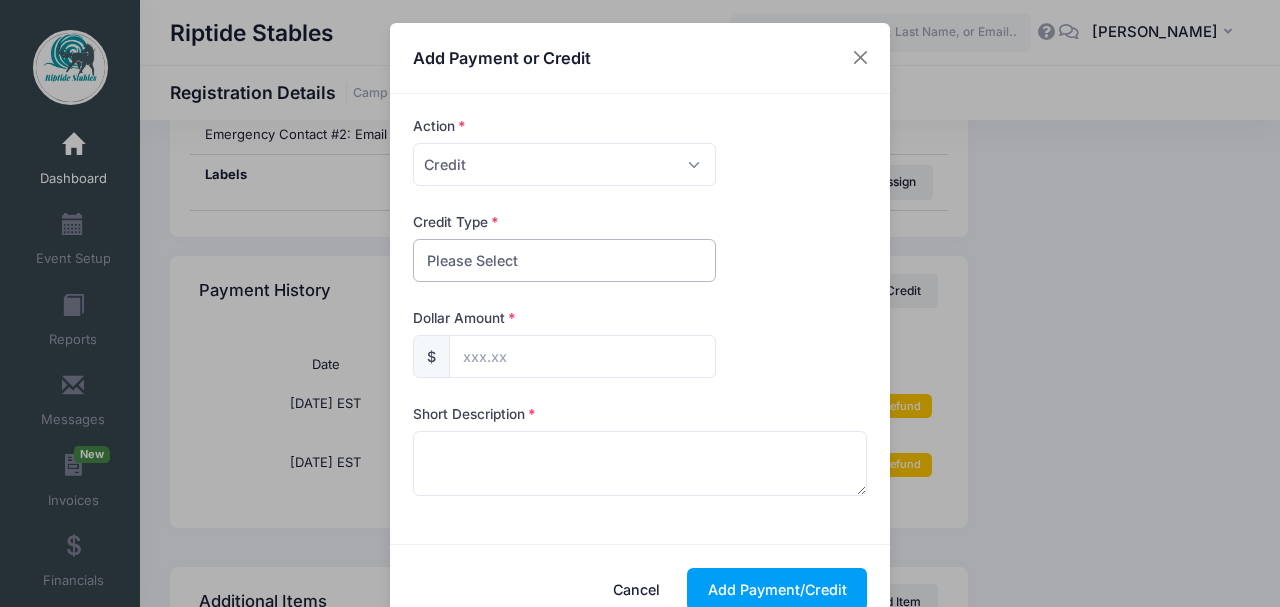 click on "Please Select
Discount
Scholarship
Other" at bounding box center (564, 260) 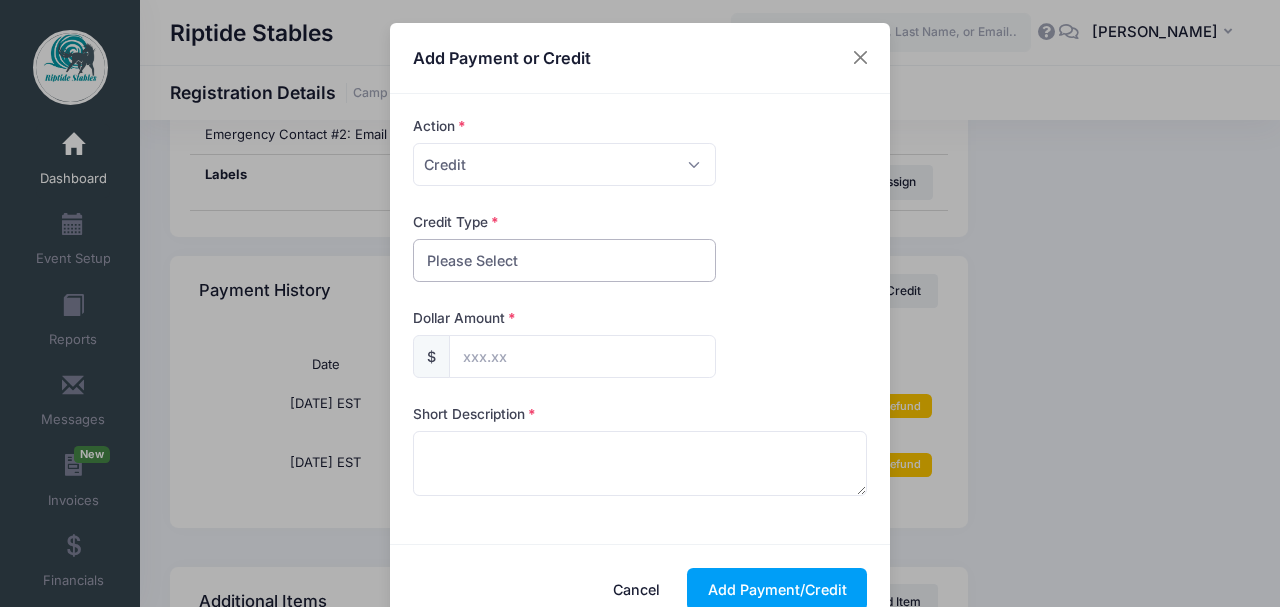 select on "other" 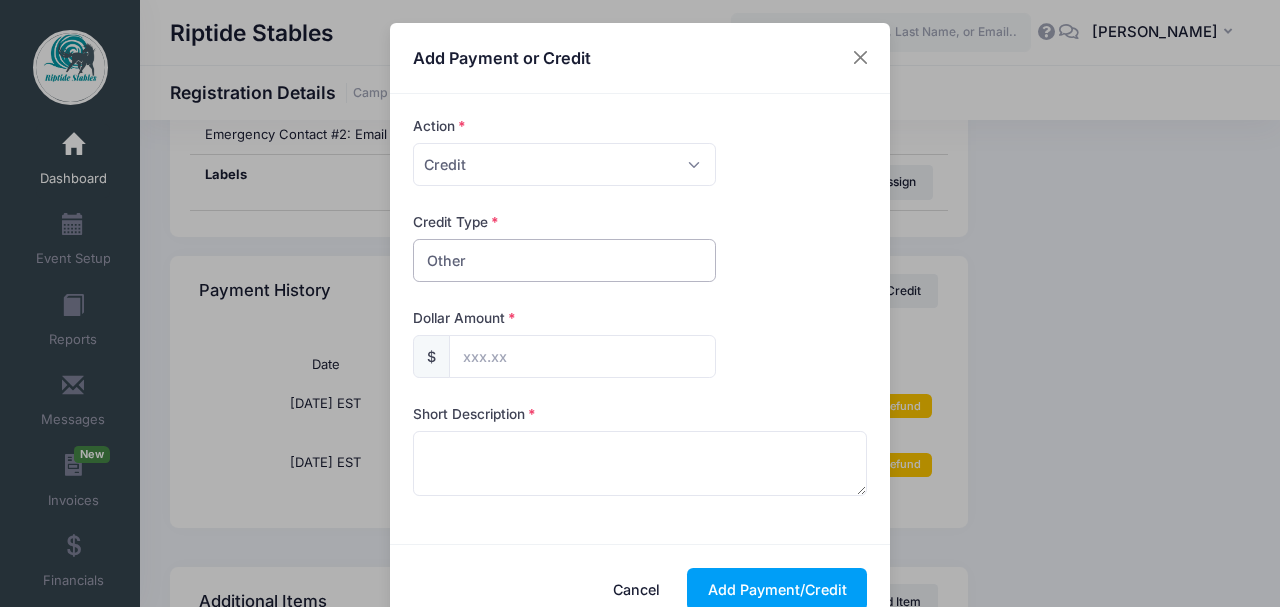 click on "Please Select
Discount
Scholarship
Other" at bounding box center (564, 260) 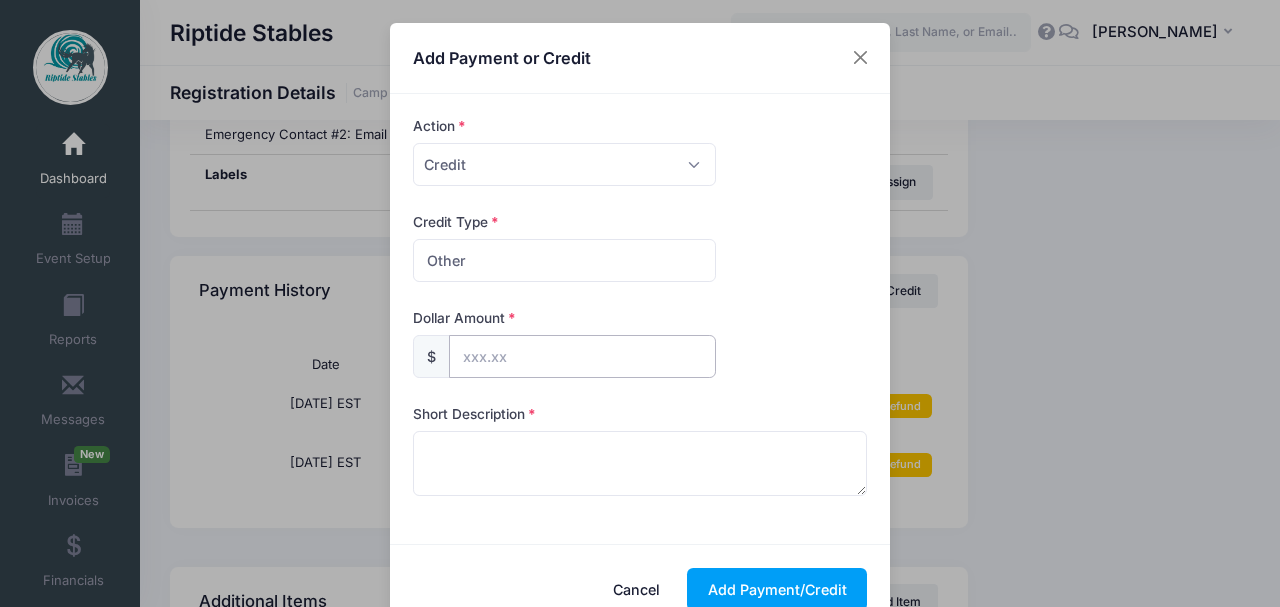 click at bounding box center [582, 356] 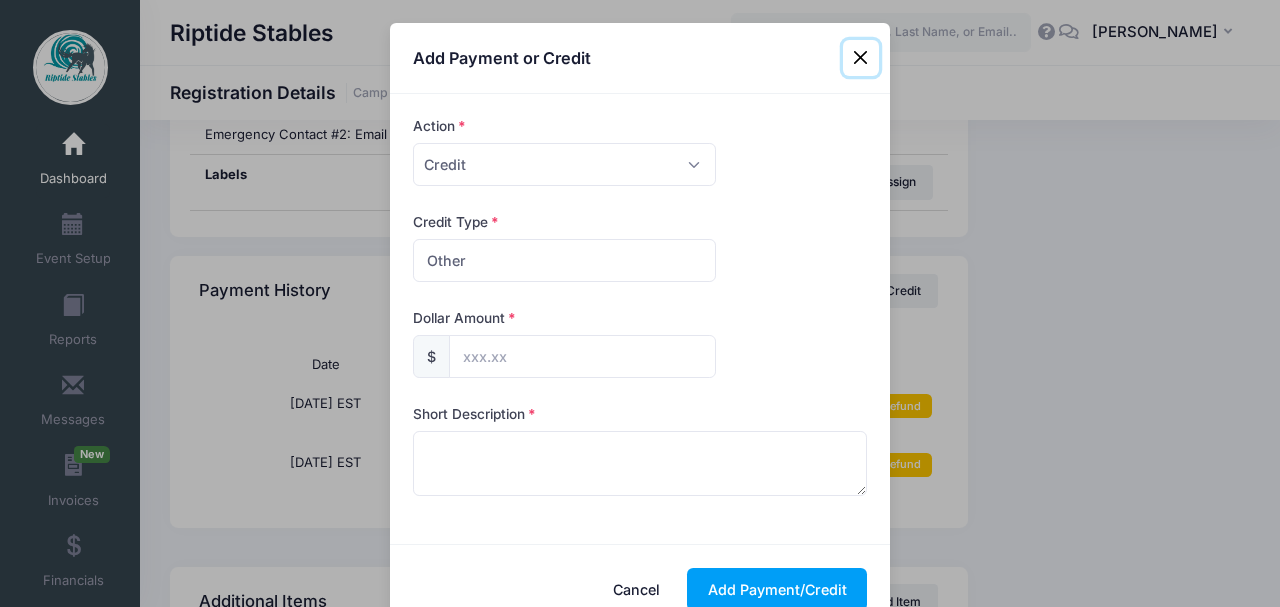 click at bounding box center [861, 58] 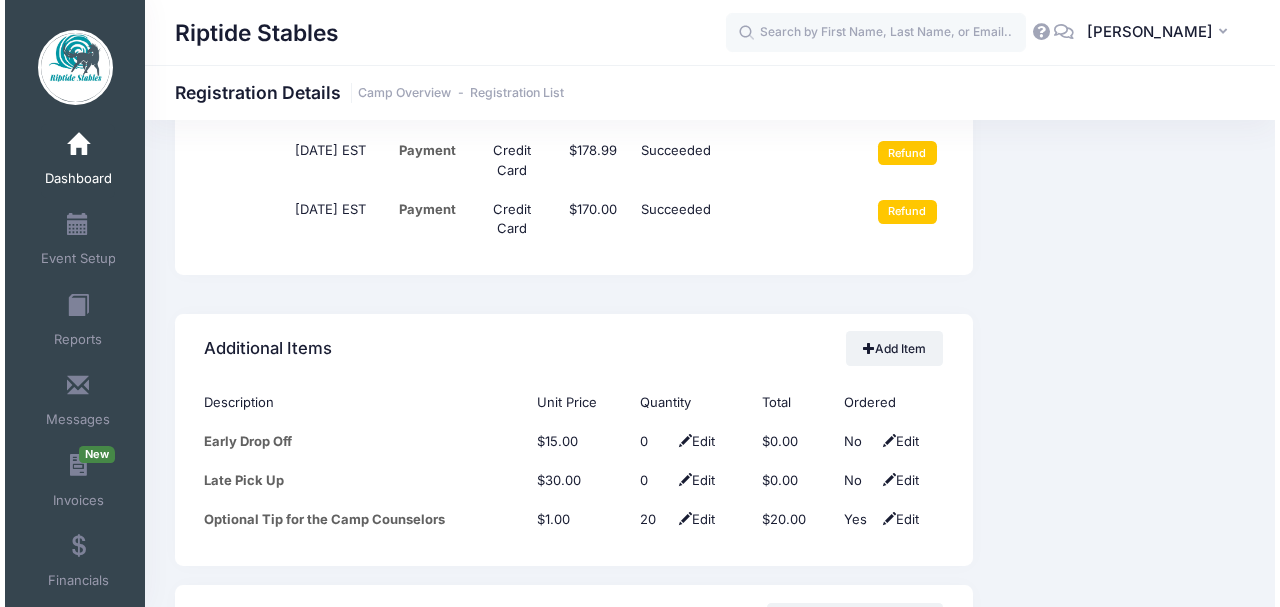 scroll, scrollTop: 1297, scrollLeft: 0, axis: vertical 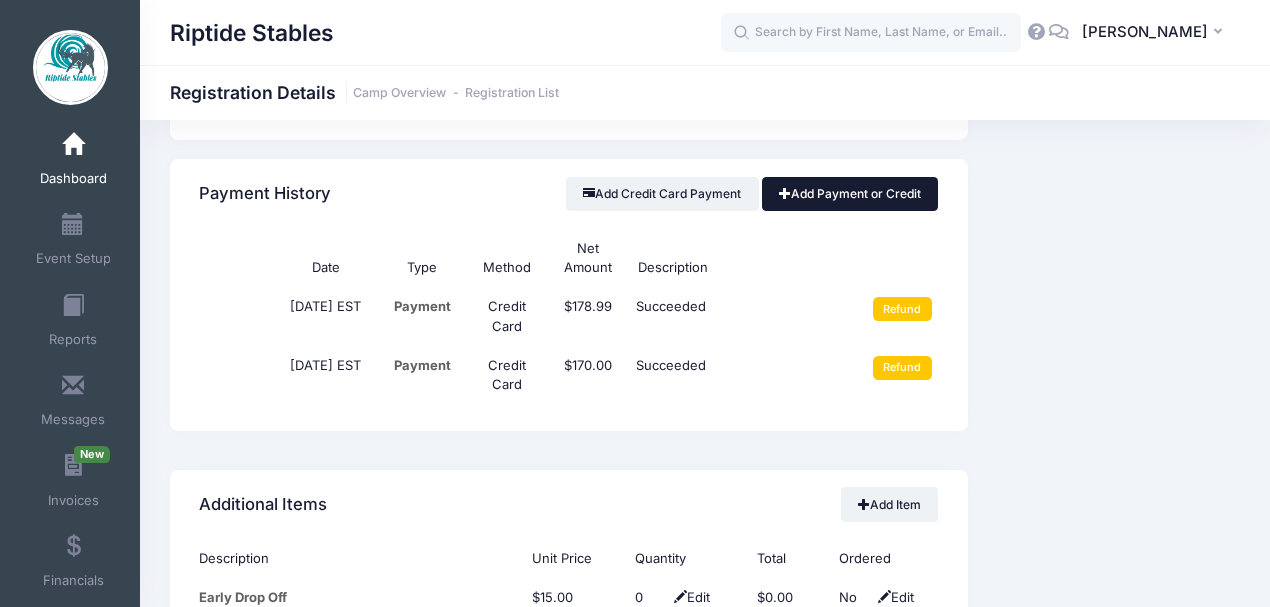 click on "Add Payment or Credit" at bounding box center (850, 194) 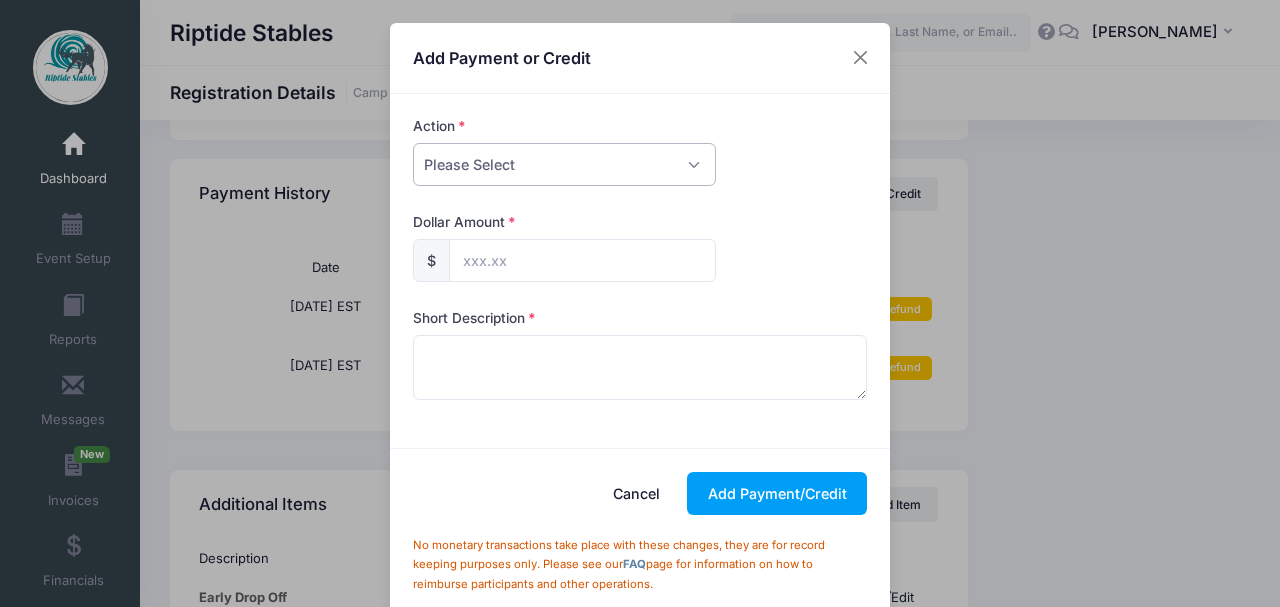 click on "Please Select
Payment
Credit
Refund (Offline)" at bounding box center [564, 164] 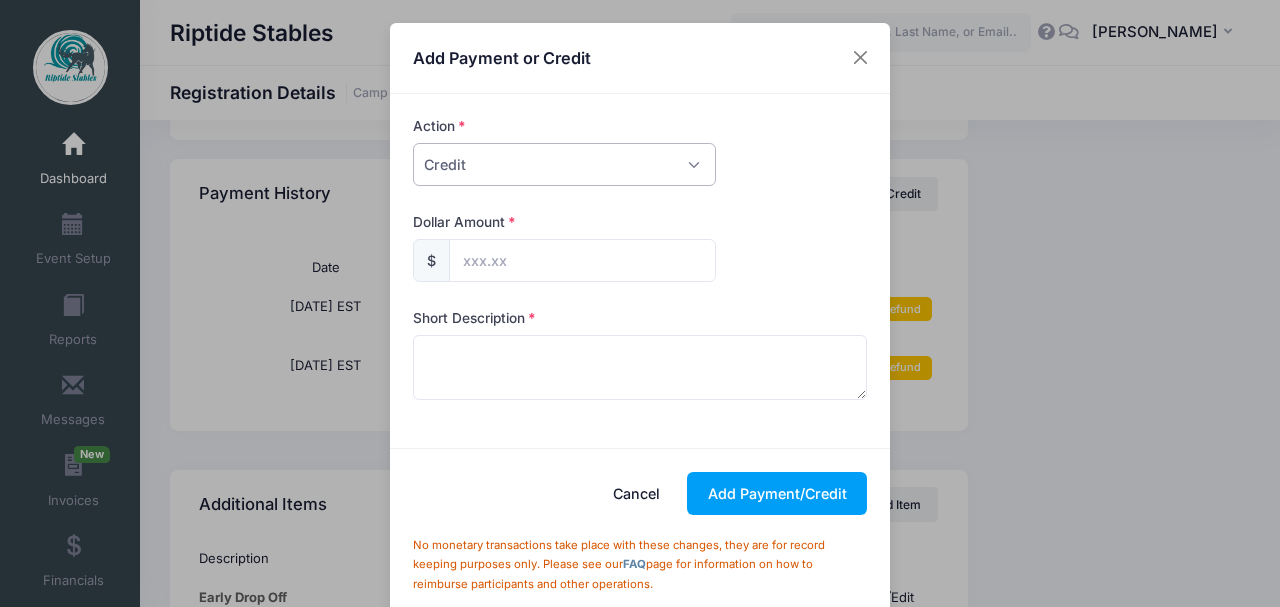 click on "Please Select
Payment
Credit
Refund (Offline)" at bounding box center [564, 164] 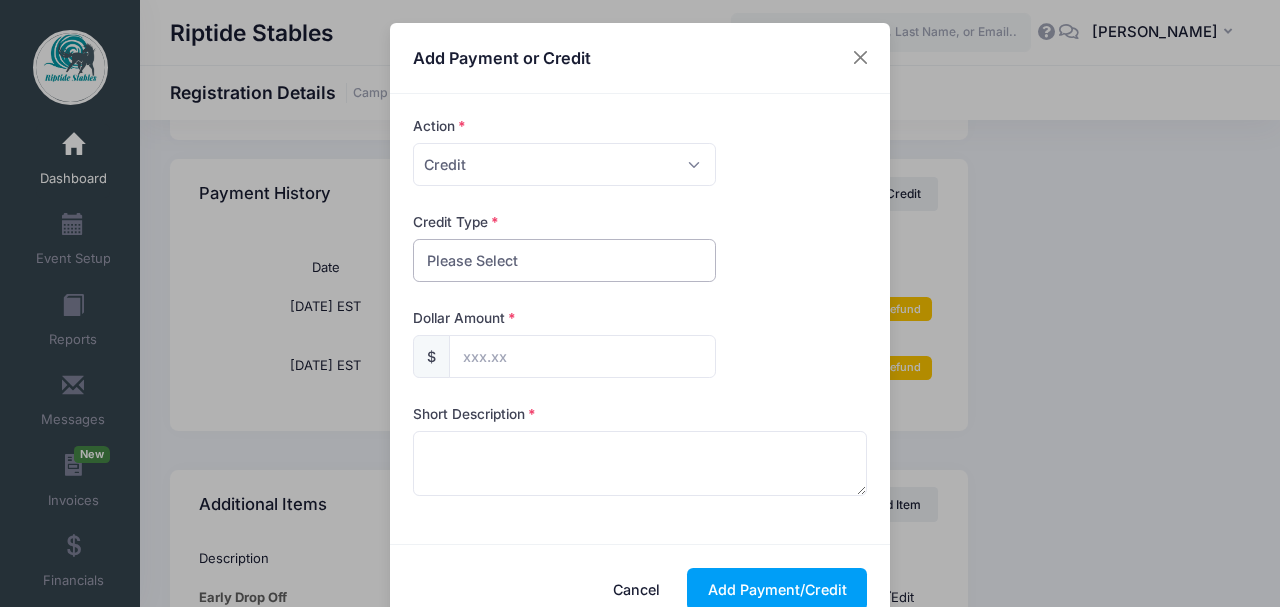 click on "Please Select
Discount
Scholarship
Other" at bounding box center [564, 260] 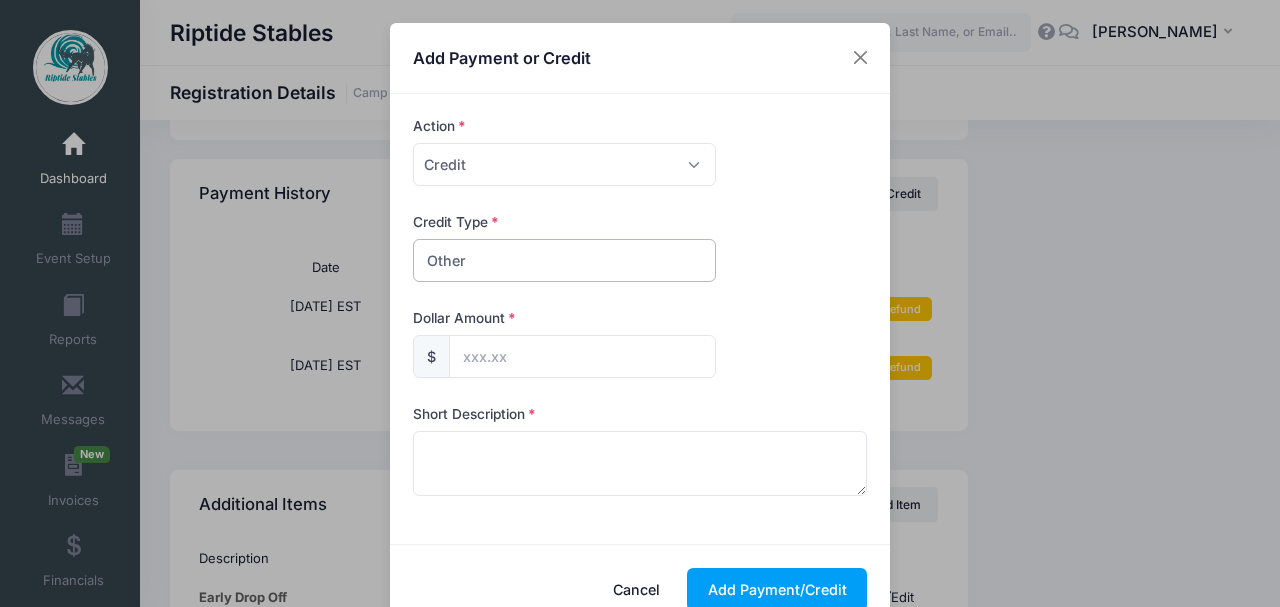 click on "Please Select
Discount
Scholarship
Other" at bounding box center (564, 260) 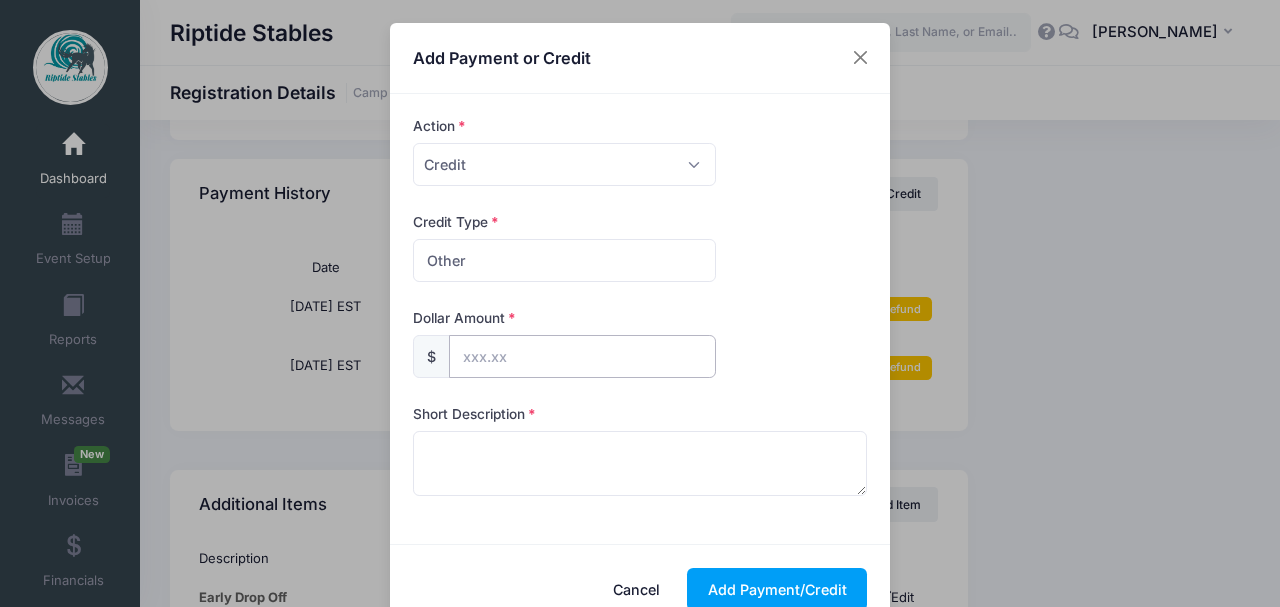 click at bounding box center [582, 356] 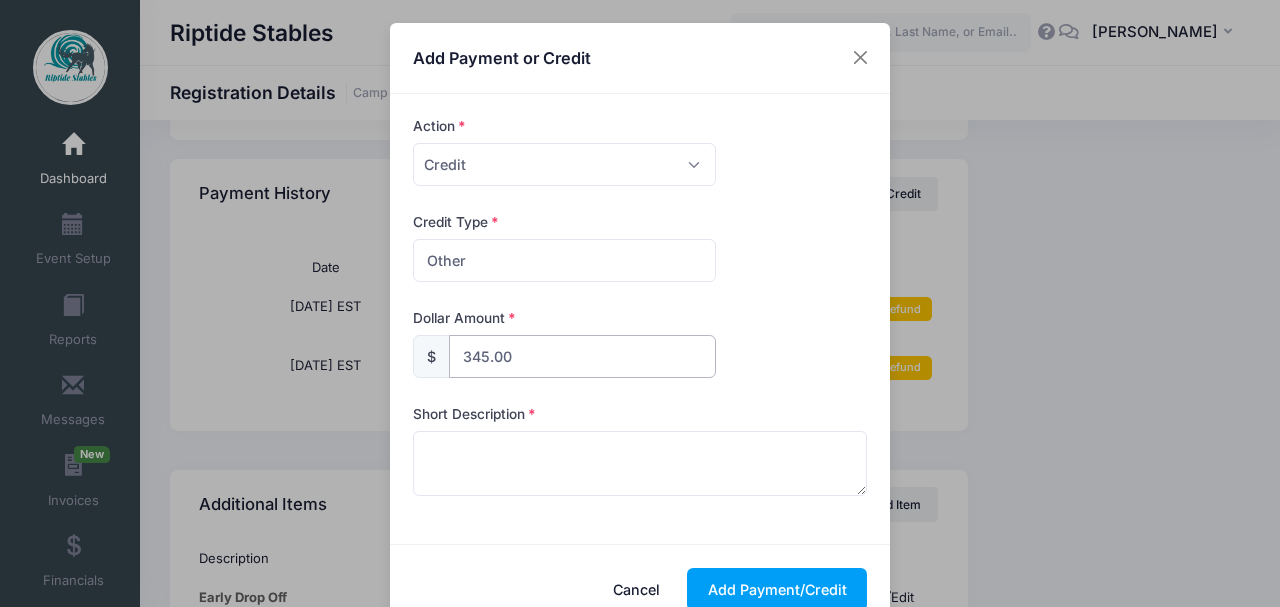 type on "345.00" 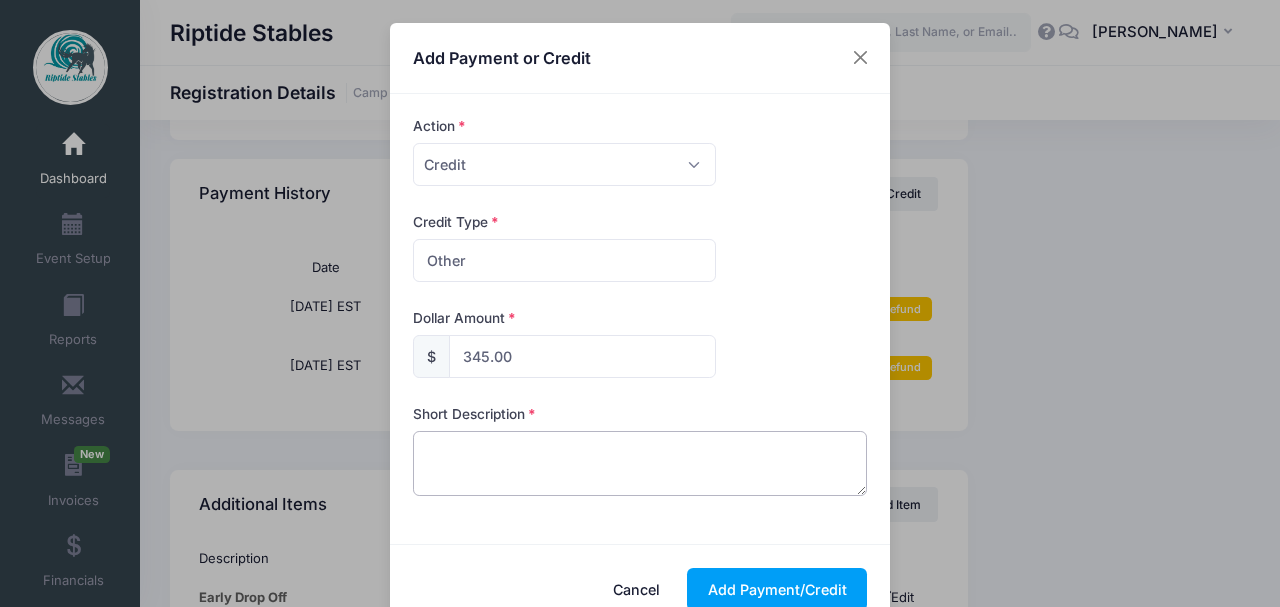 click at bounding box center (640, 463) 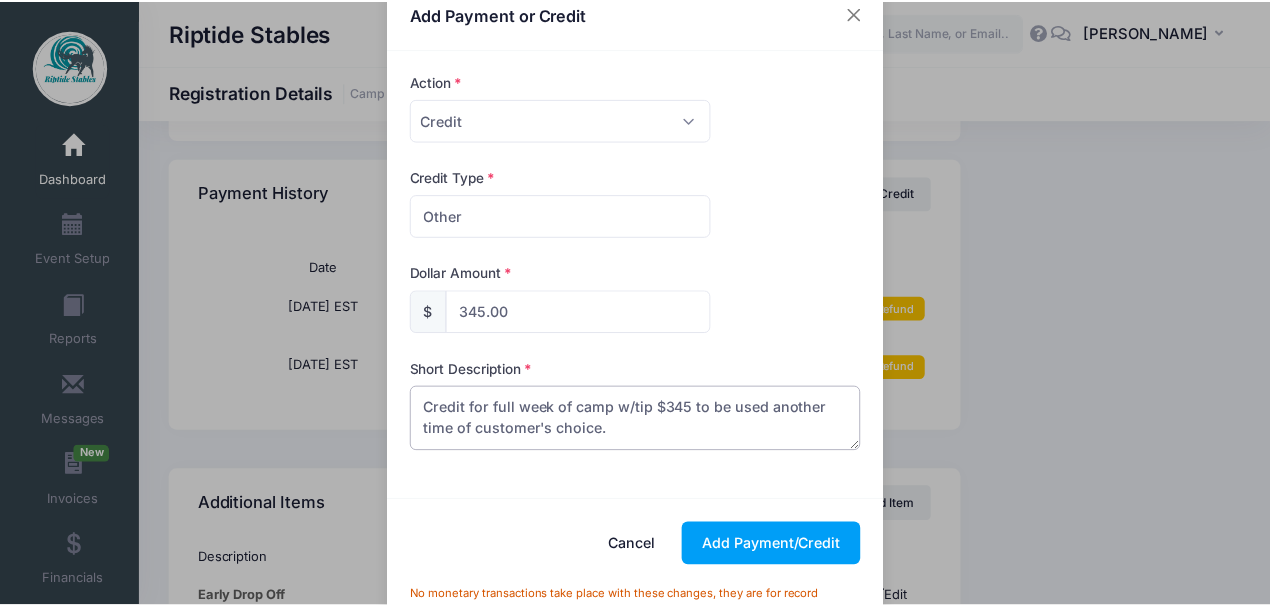 scroll, scrollTop: 124, scrollLeft: 0, axis: vertical 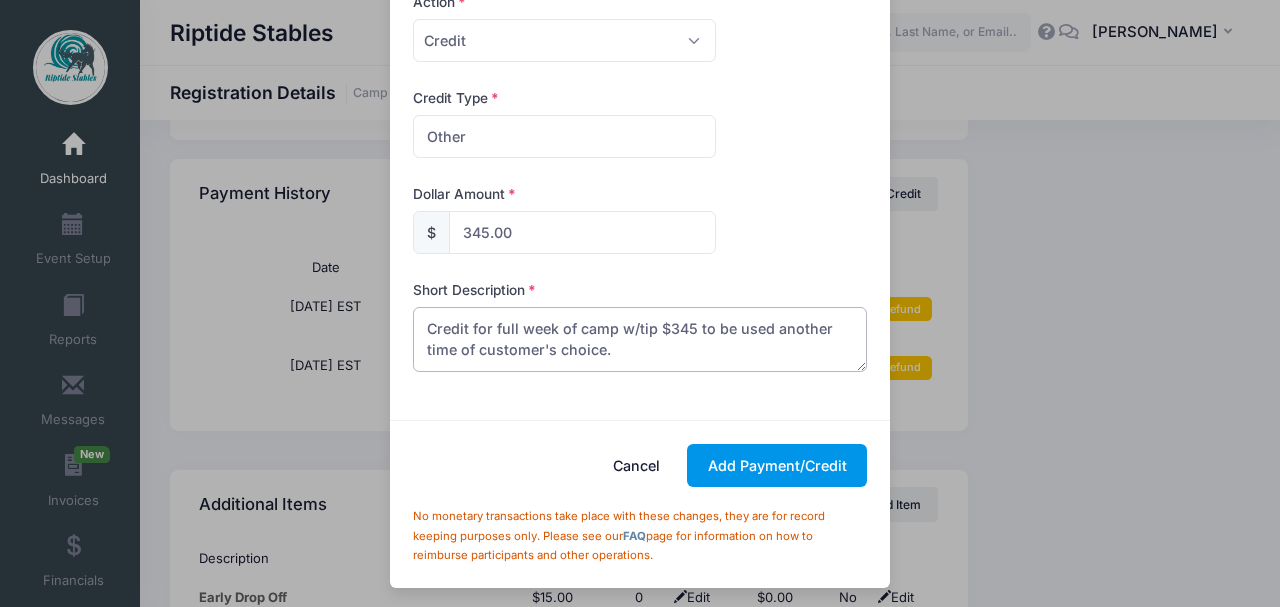 type on "Credit for full week of camp w/tip $345 to be used another time of customer's choice." 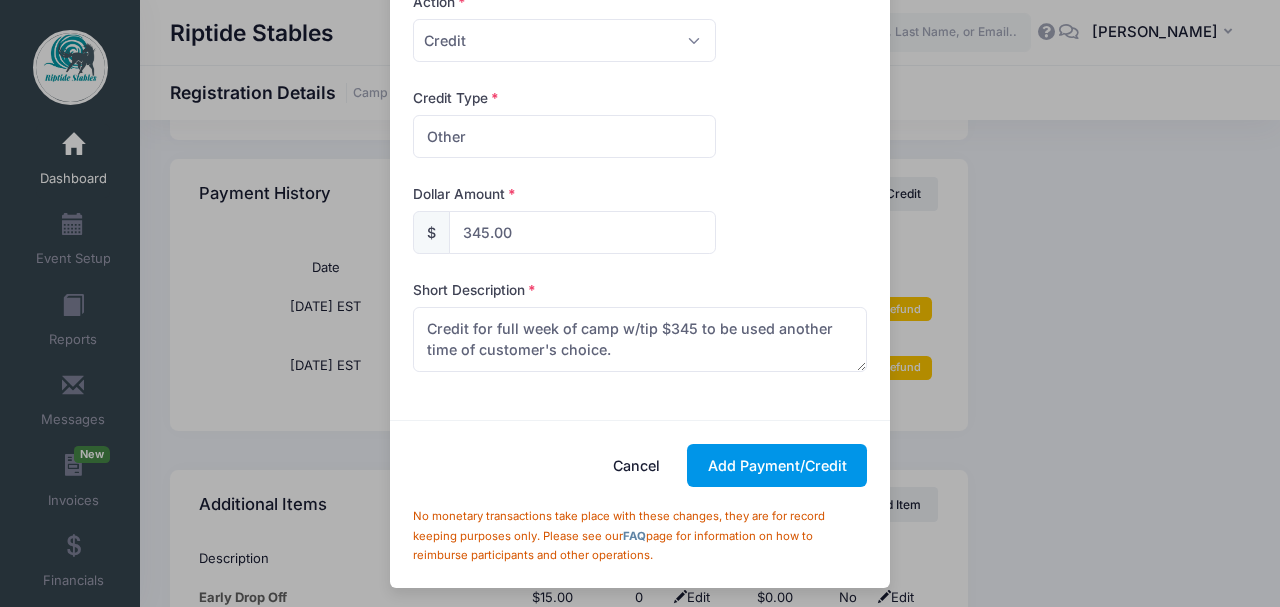 click on "Add Payment/Credit" at bounding box center (777, 465) 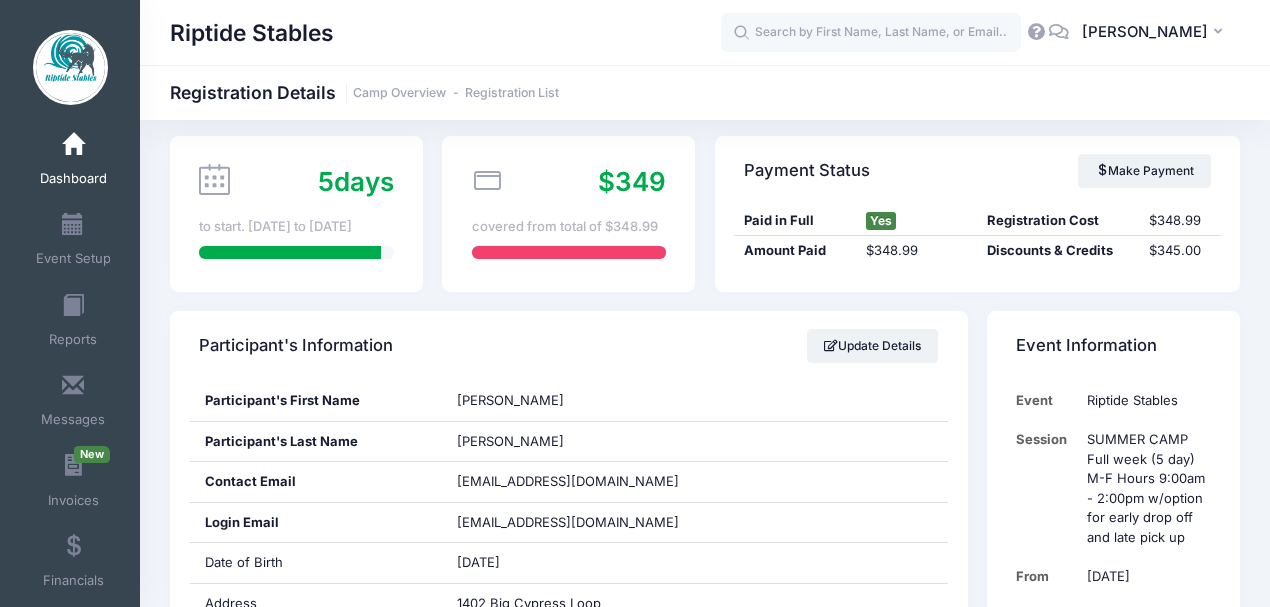 scroll, scrollTop: 0, scrollLeft: 0, axis: both 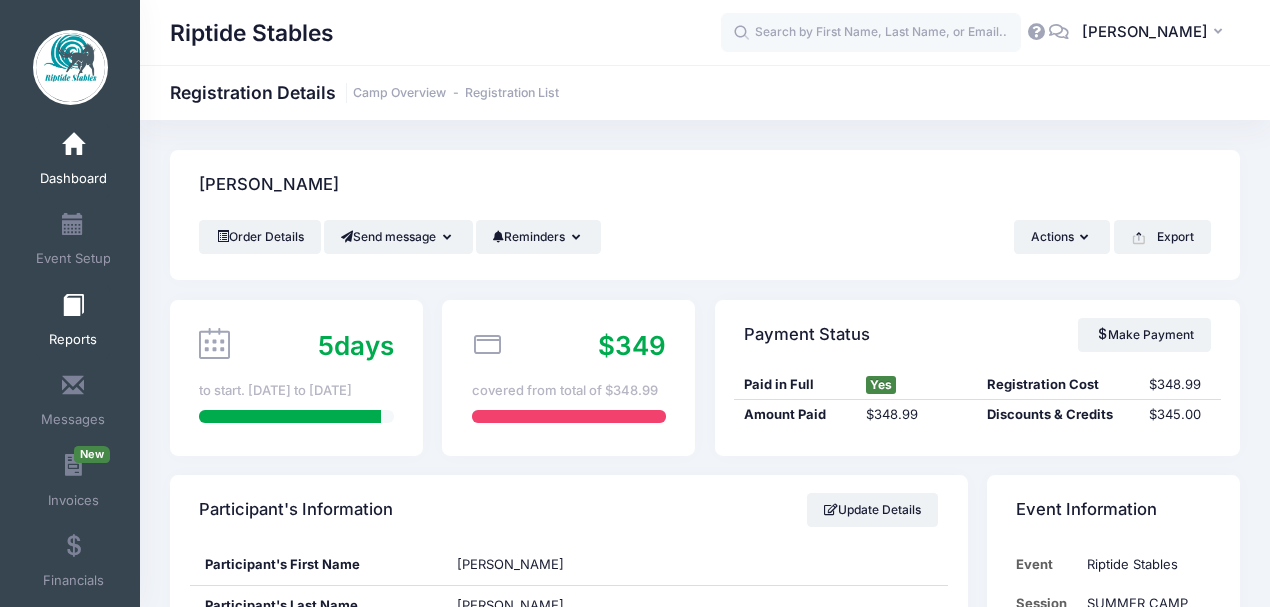 click on "Reports" at bounding box center [73, 322] 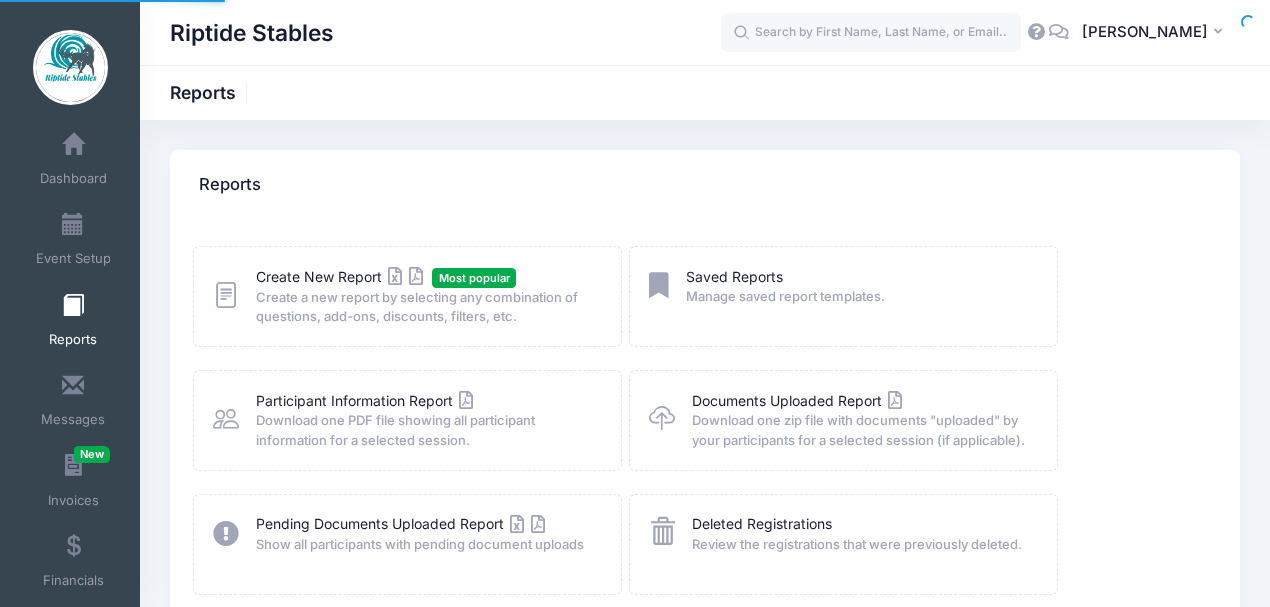 scroll, scrollTop: 0, scrollLeft: 0, axis: both 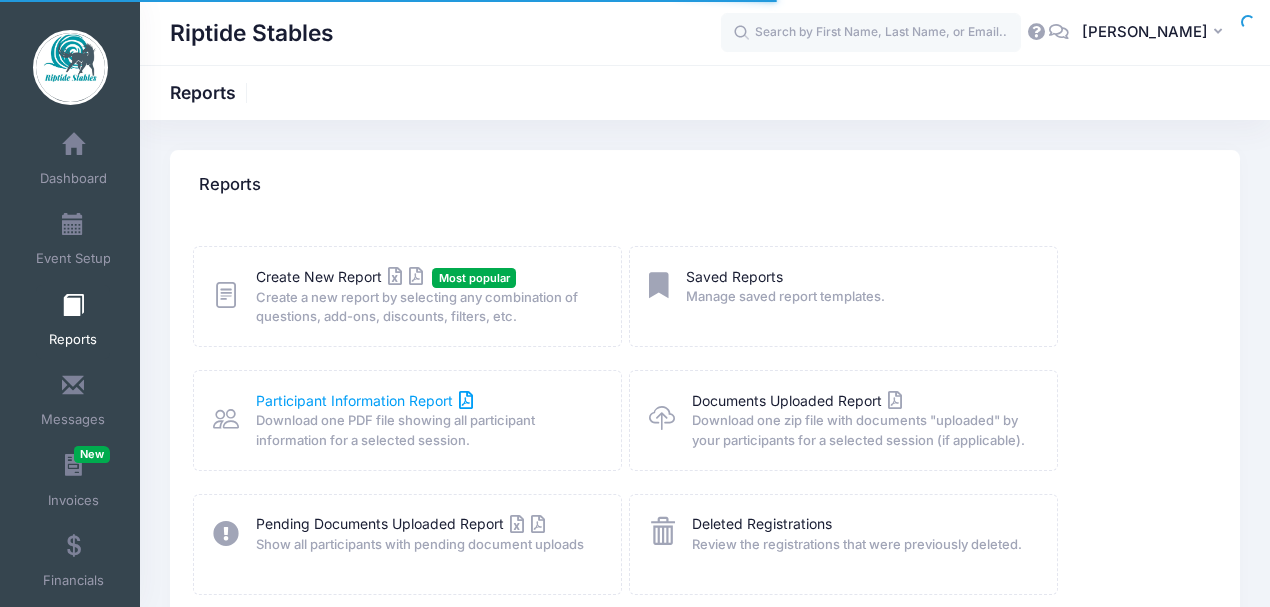click on "Participant Information Report" at bounding box center [365, 400] 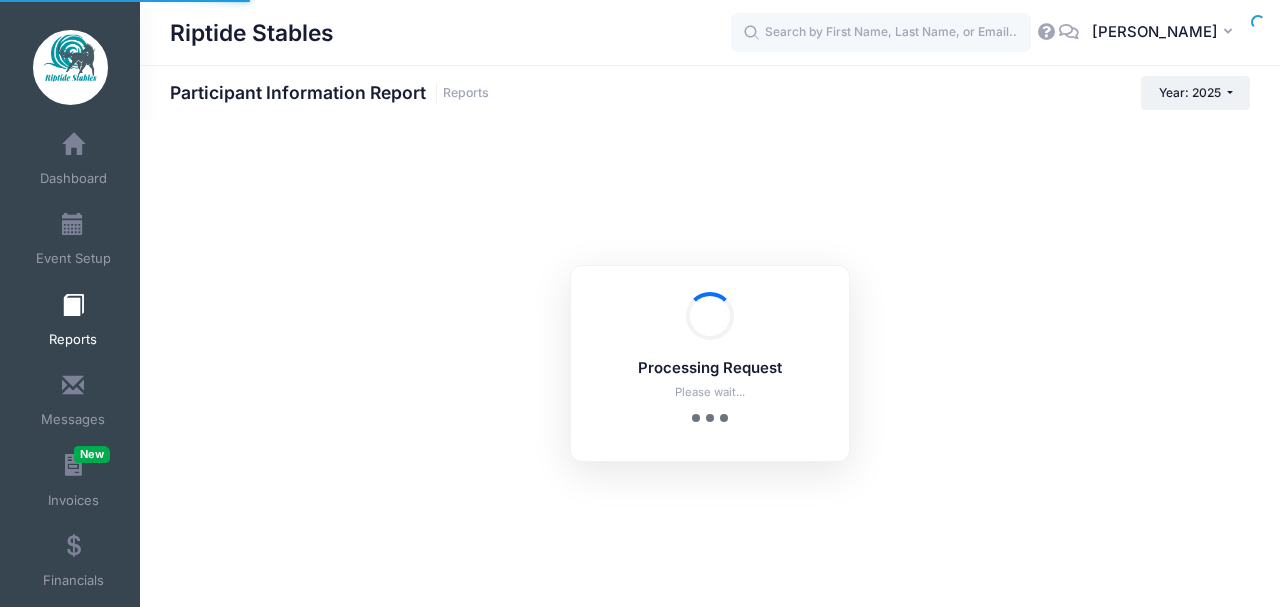 scroll, scrollTop: 0, scrollLeft: 0, axis: both 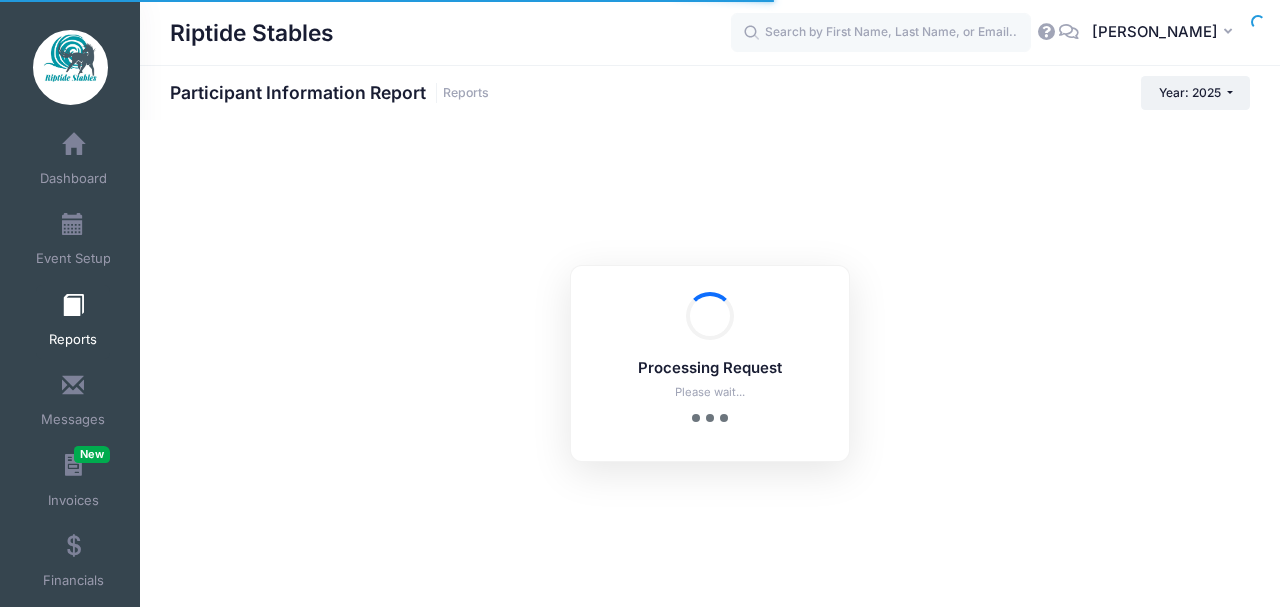 checkbox on "true" 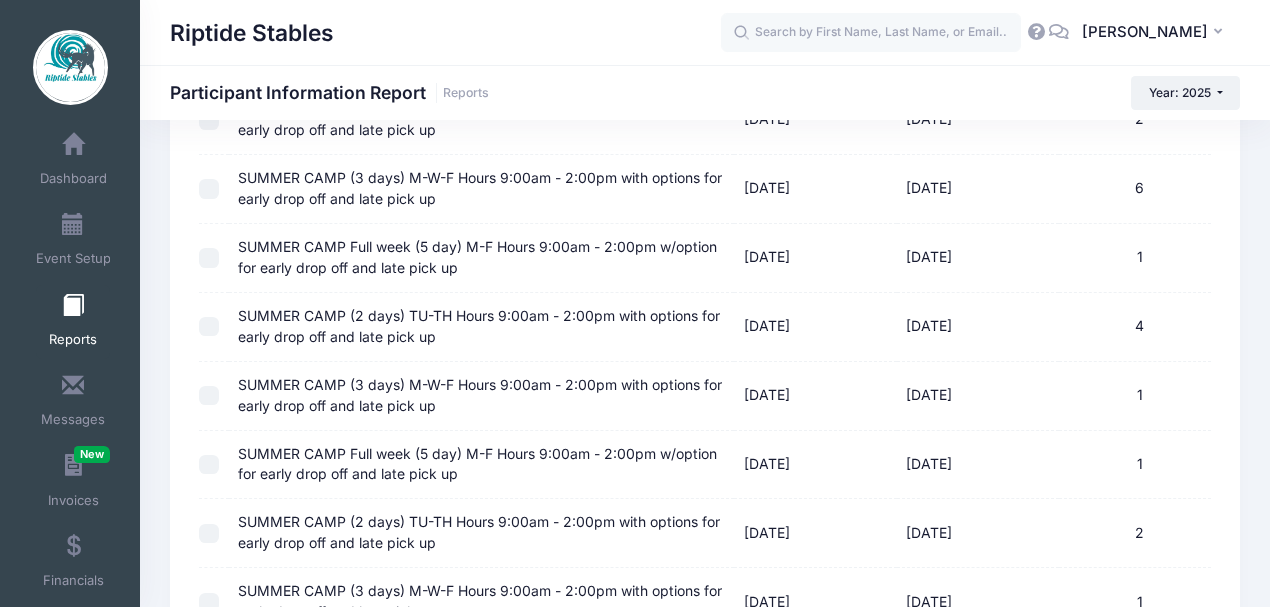 scroll, scrollTop: 1600, scrollLeft: 0, axis: vertical 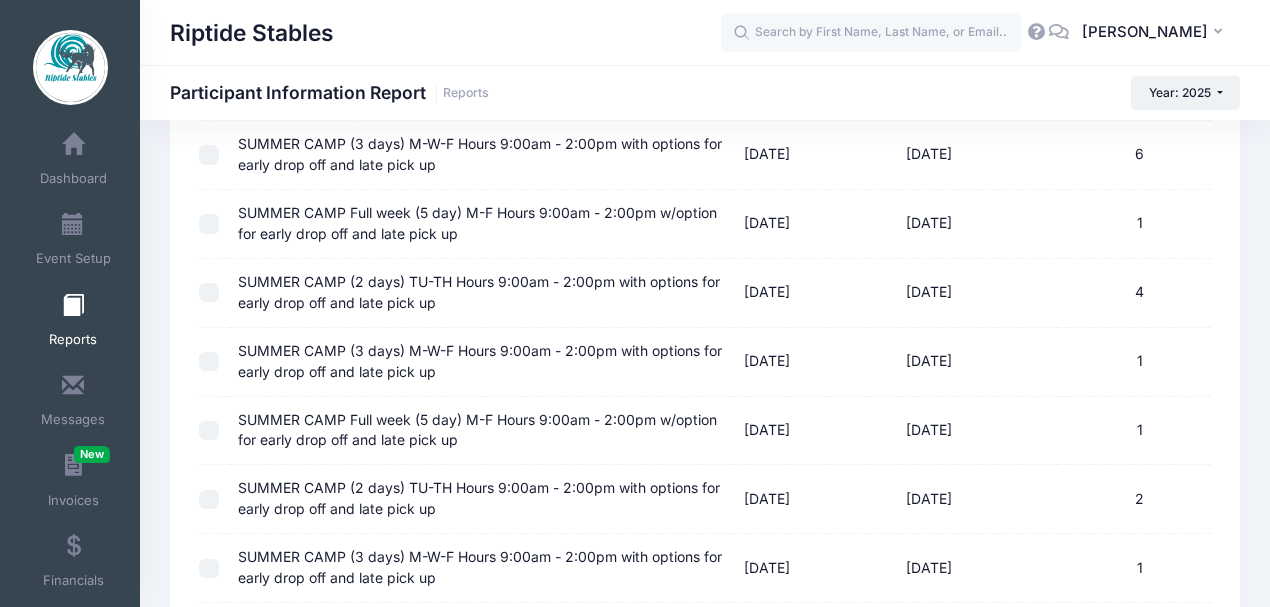 click on "SUMMER CAMP (2 days) TU-TH  Hours 9:00am - 2:00pm with options for early drop off and late pick up" at bounding box center [482, 293] 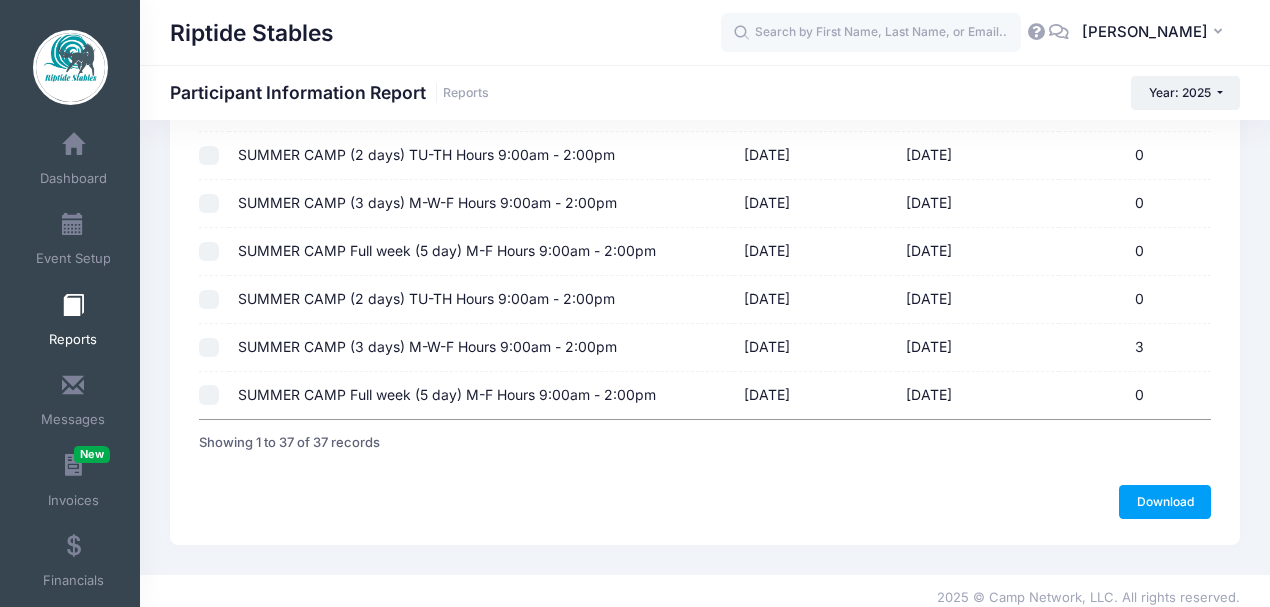 scroll, scrollTop: 2284, scrollLeft: 0, axis: vertical 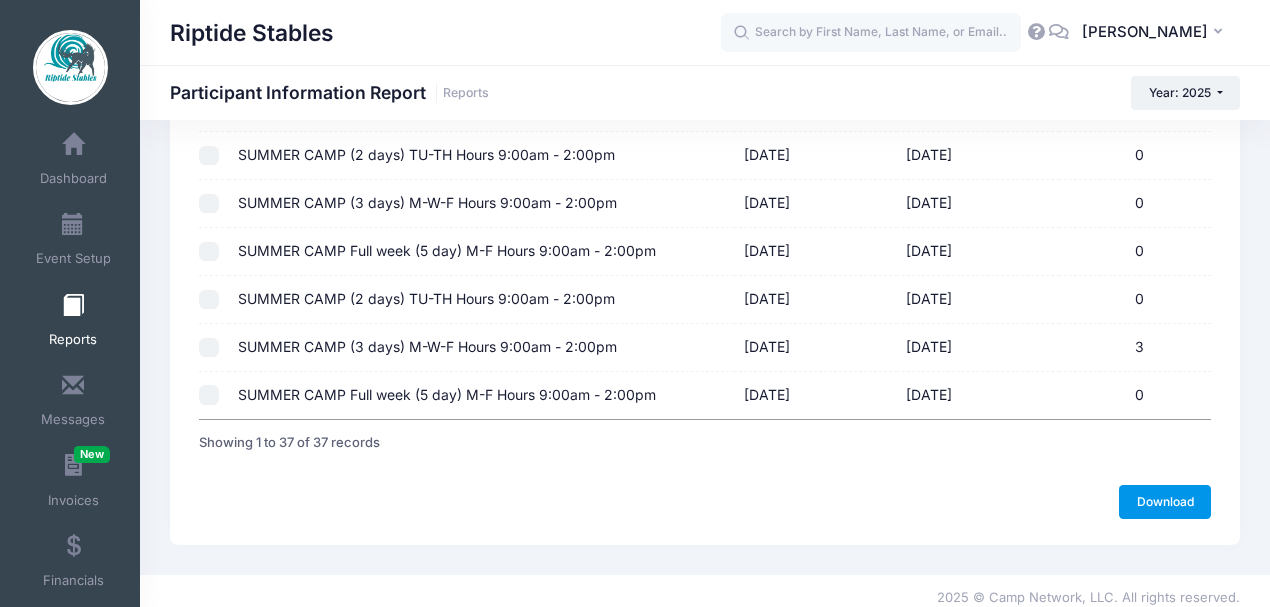 click on "Download" at bounding box center (1165, 502) 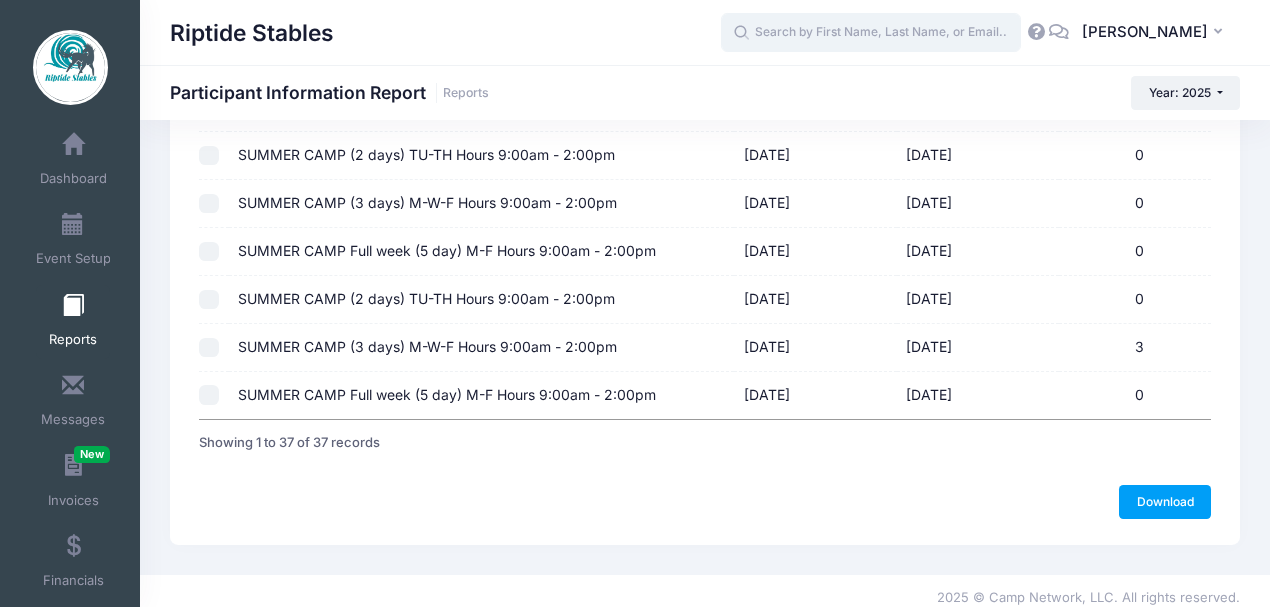 click at bounding box center [871, 33] 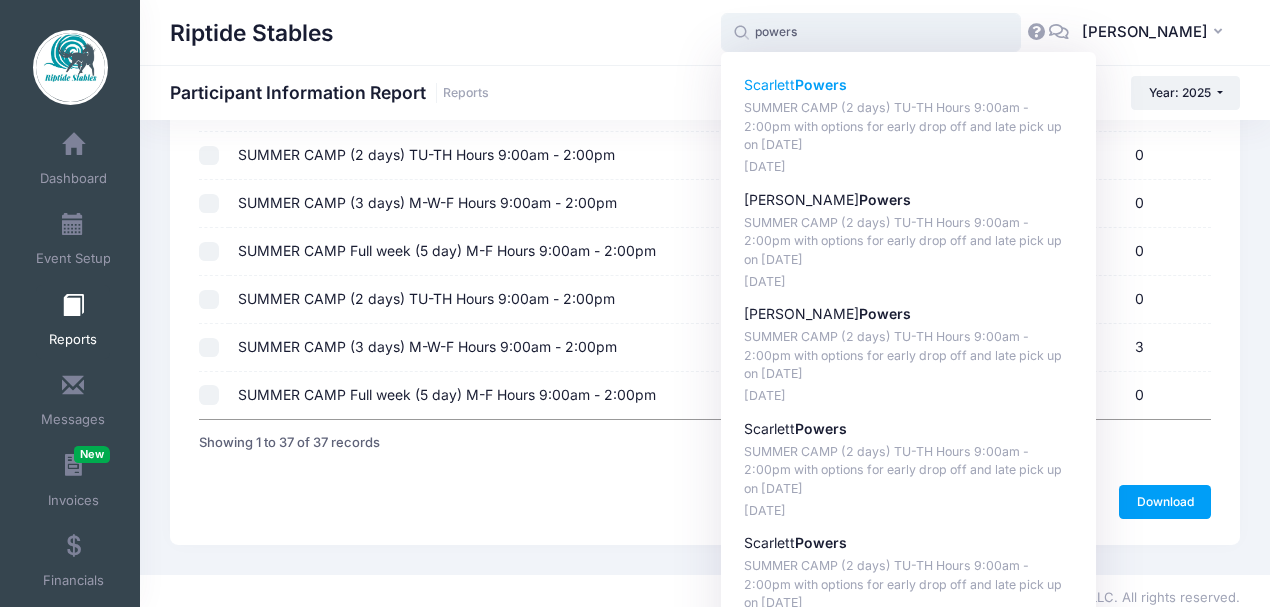 click on "SUMMER CAMP (2 days) TU-TH  Hours 9:00am - 2:00pm with options for early drop off and late pick up on [DATE]" at bounding box center (909, 127) 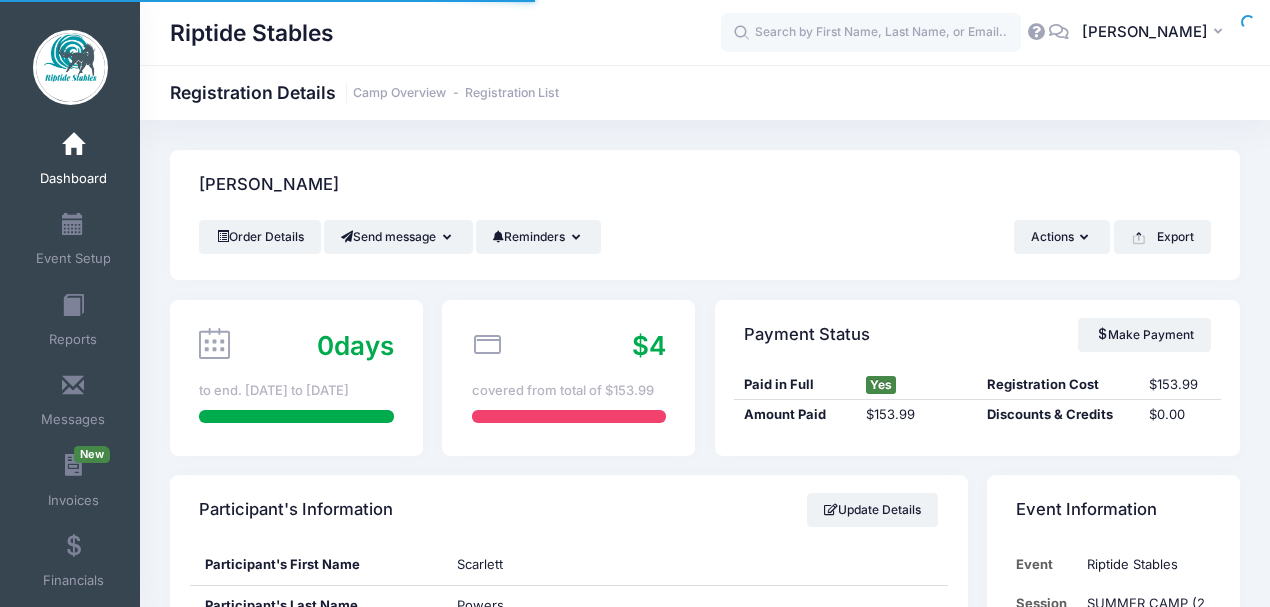 scroll, scrollTop: 0, scrollLeft: 0, axis: both 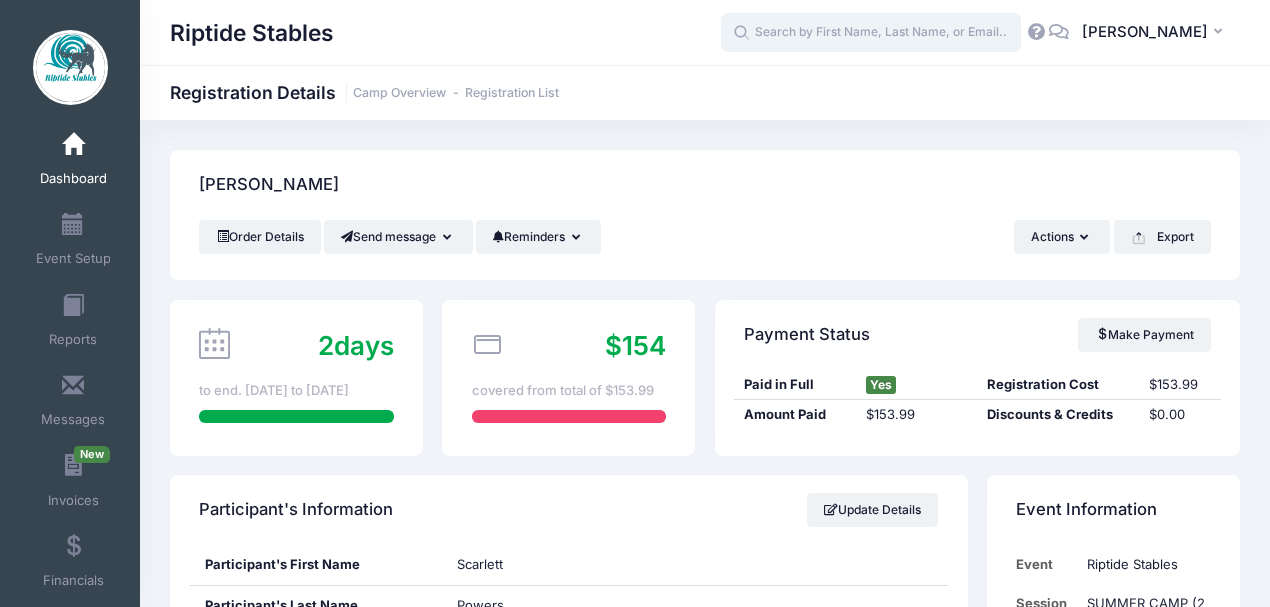 drag, startPoint x: 812, startPoint y: 33, endPoint x: 800, endPoint y: 34, distance: 12.0415945 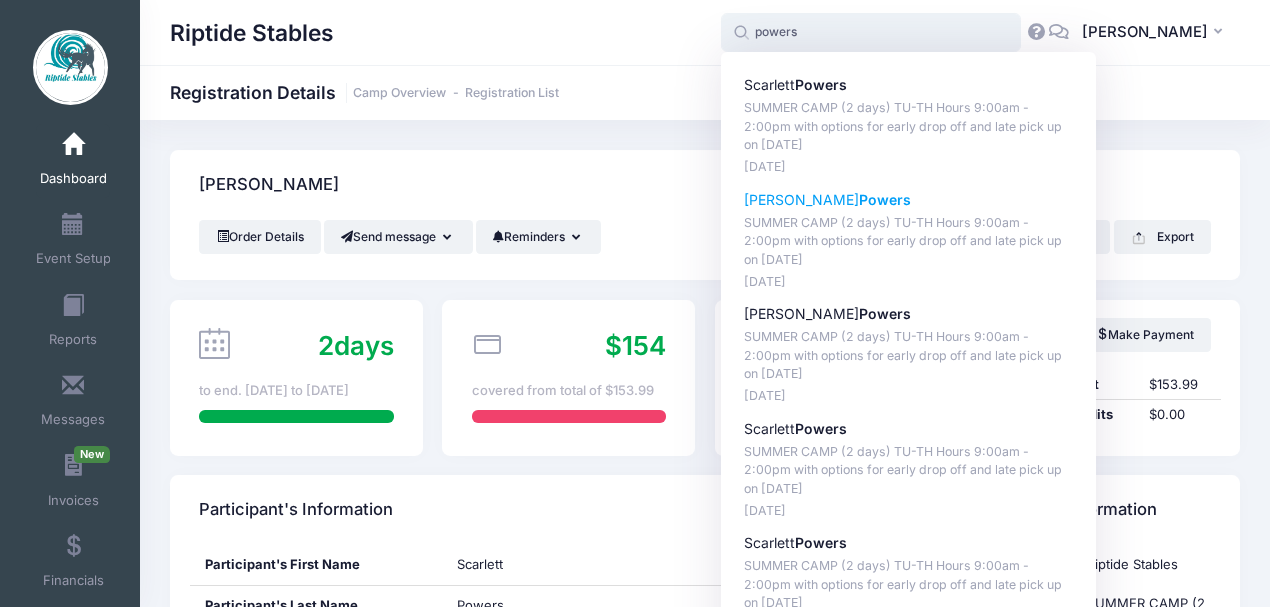 click on "SUMMER CAMP (2 days) TU-TH  Hours 9:00am - 2:00pm with options for early drop off and late pick up on [DATE]" at bounding box center (909, 242) 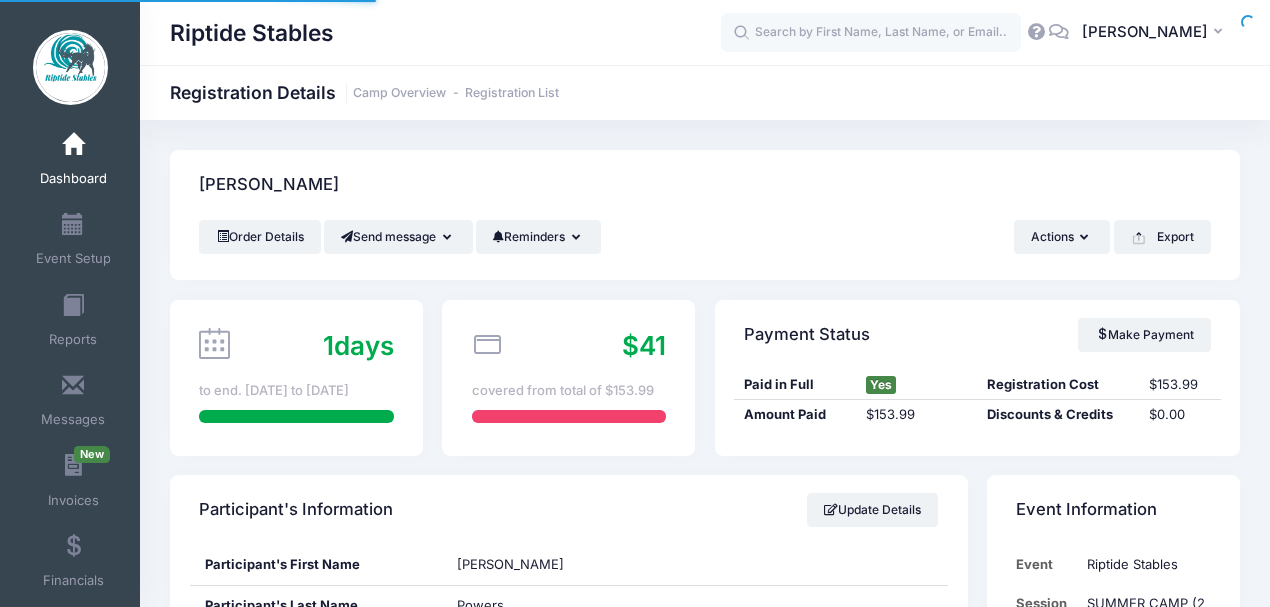 scroll, scrollTop: 0, scrollLeft: 0, axis: both 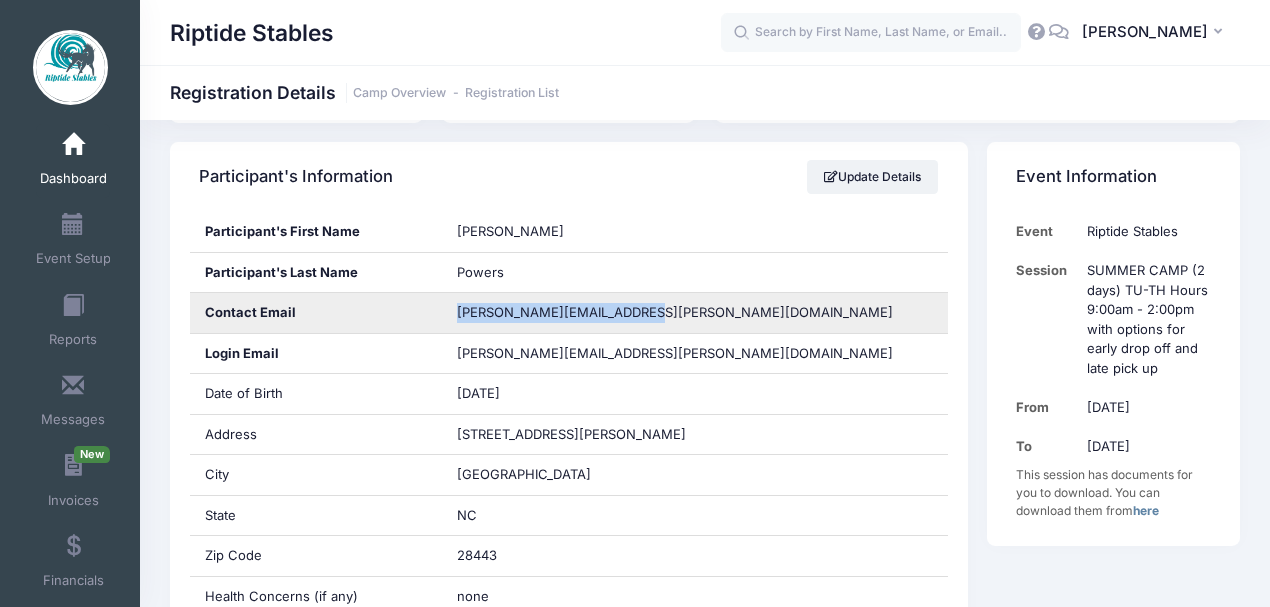 drag, startPoint x: 641, startPoint y: 309, endPoint x: 458, endPoint y: 318, distance: 183.22118 